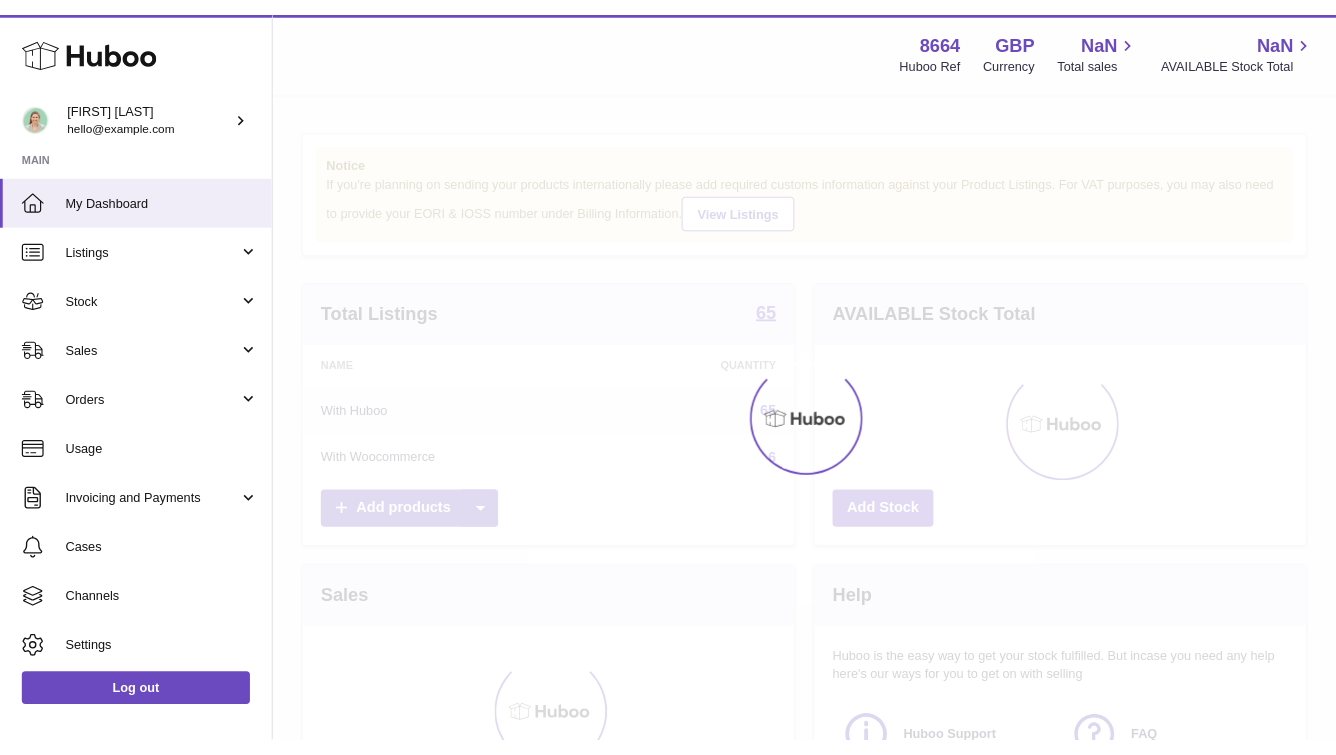 scroll, scrollTop: 0, scrollLeft: 0, axis: both 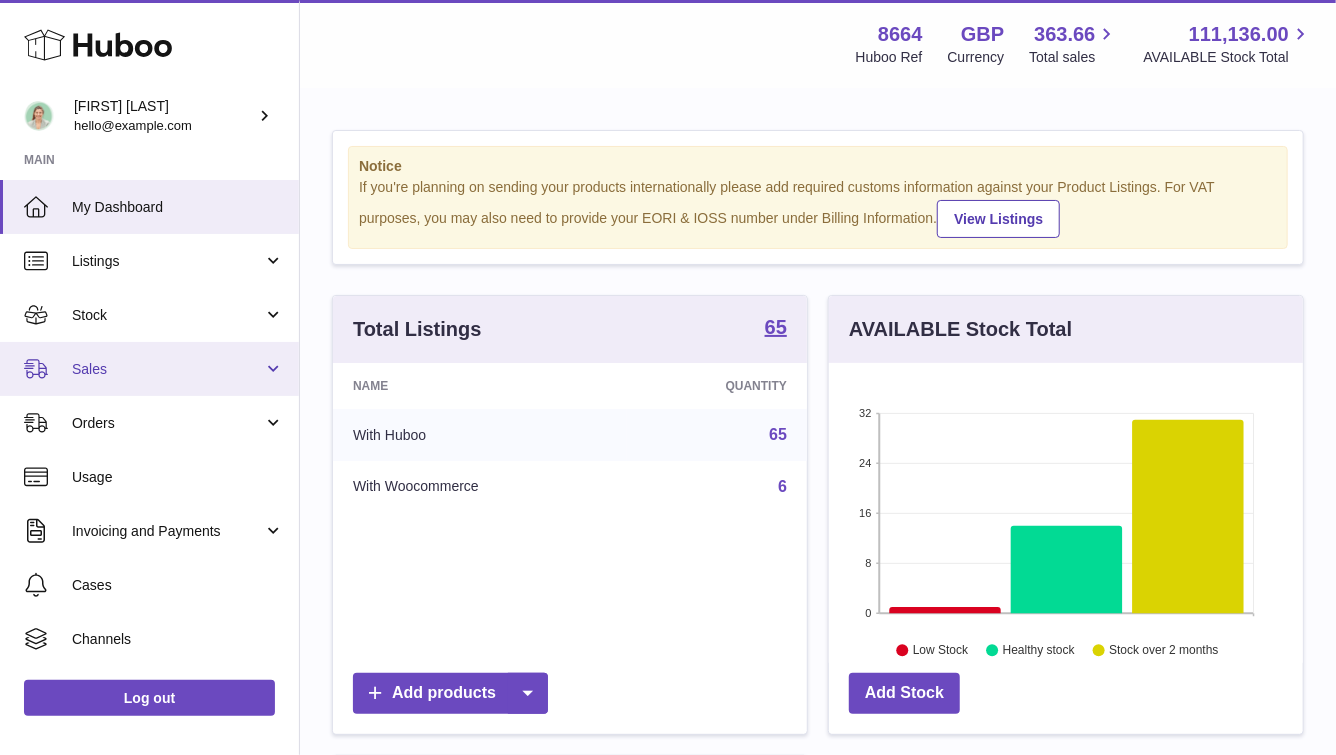 click on "Sales" at bounding box center [149, 369] 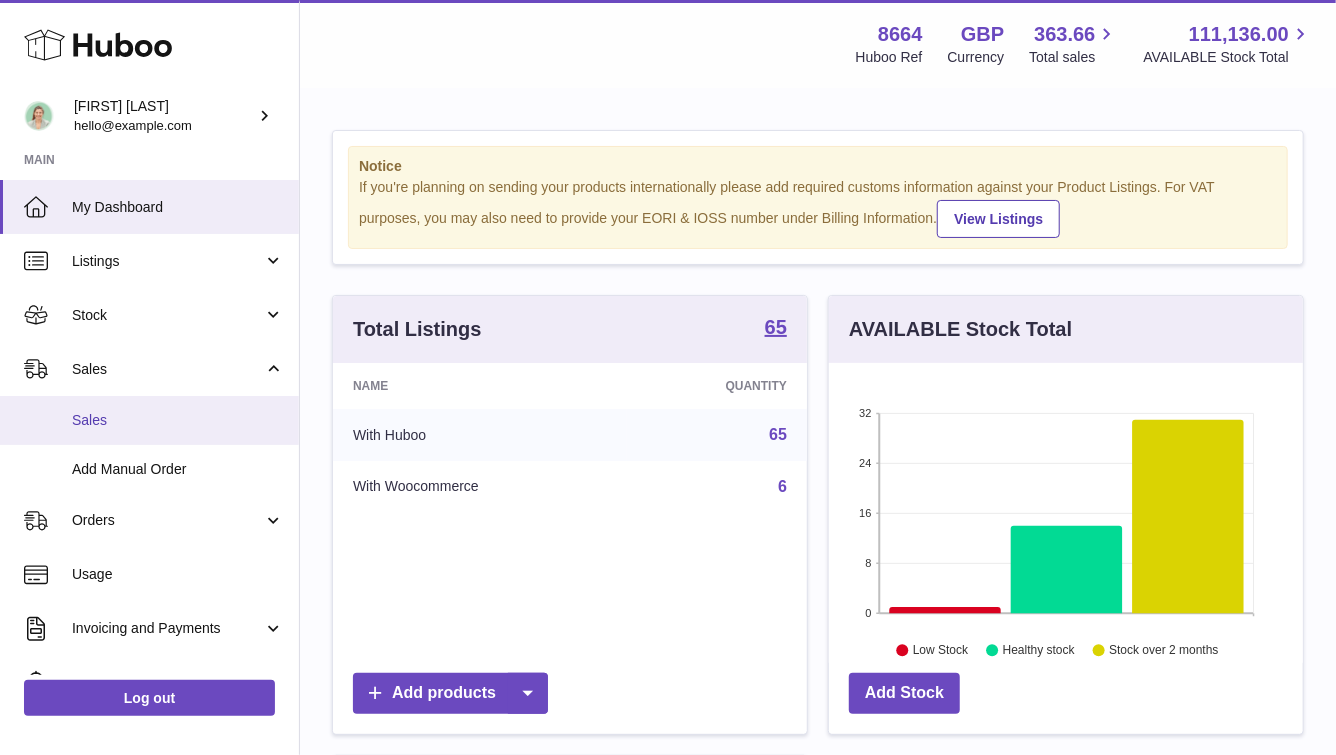 click on "Sales" at bounding box center [178, 420] 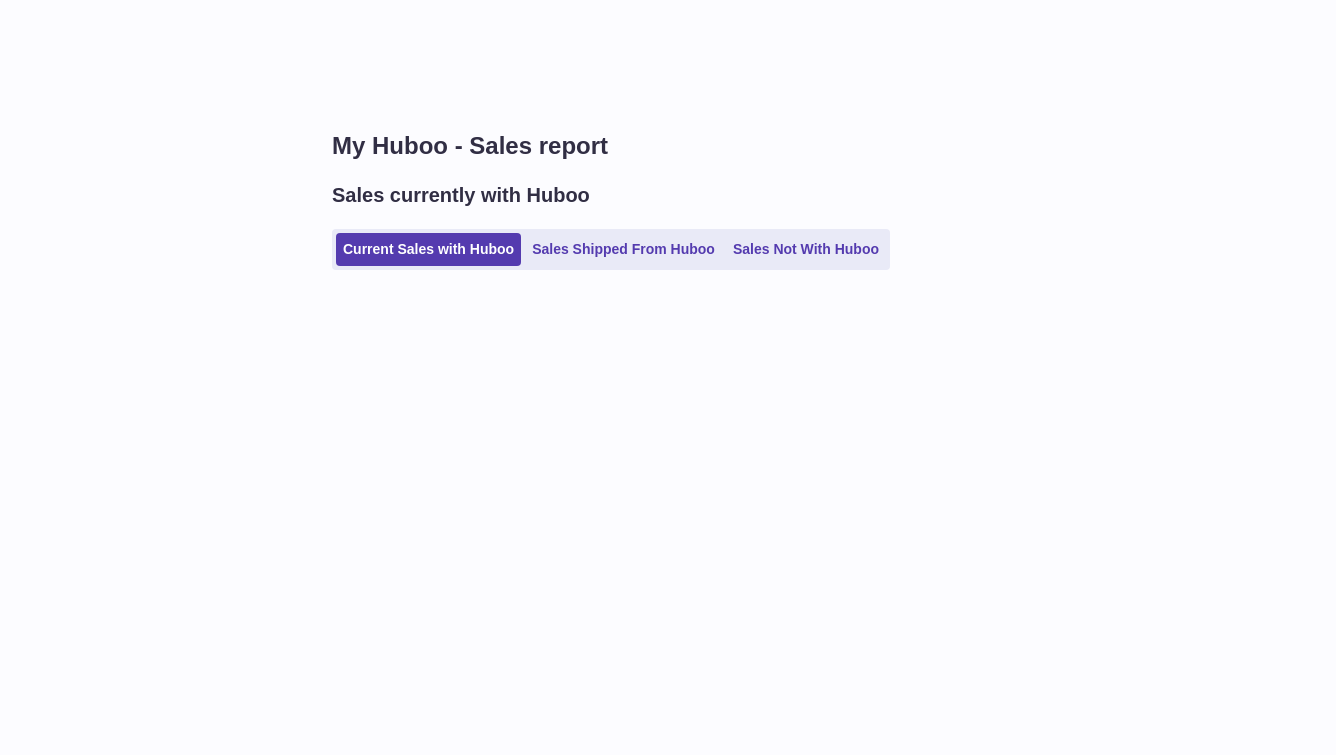 scroll, scrollTop: 0, scrollLeft: 0, axis: both 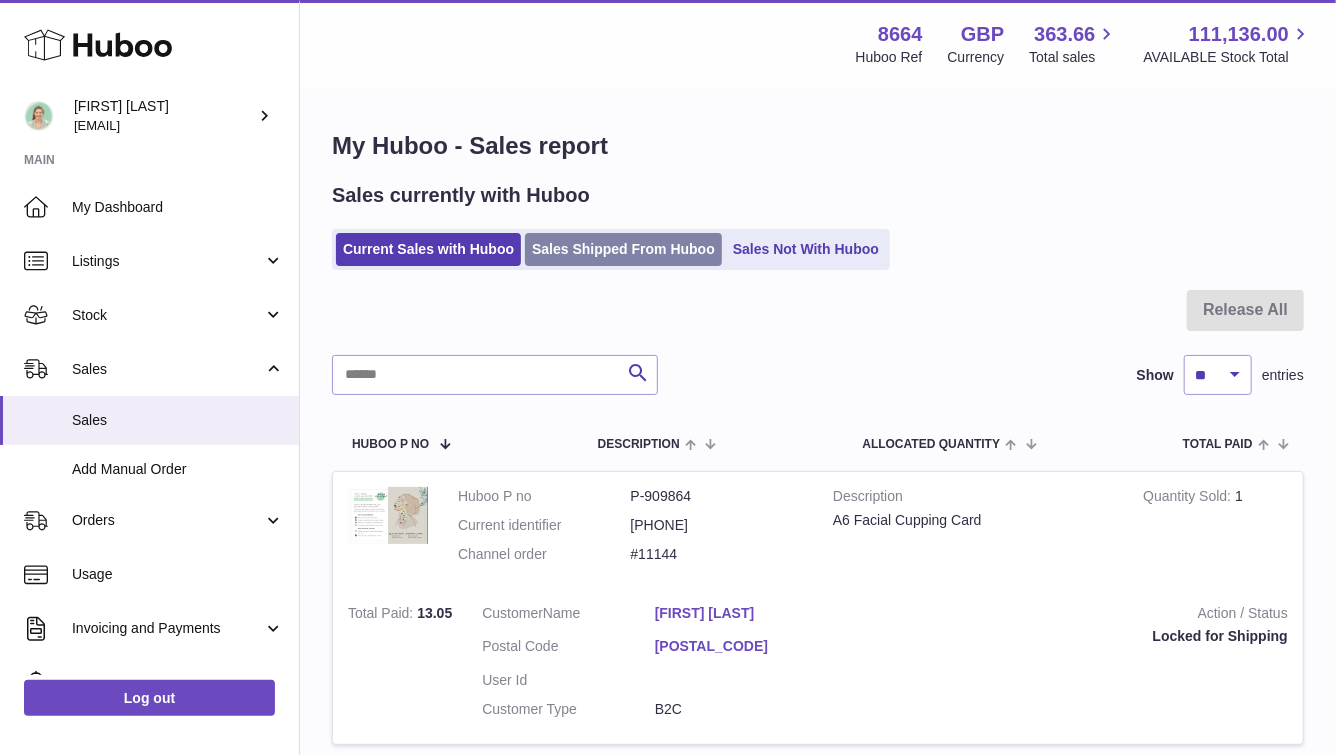 click on "Sales Shipped From Huboo" at bounding box center (623, 249) 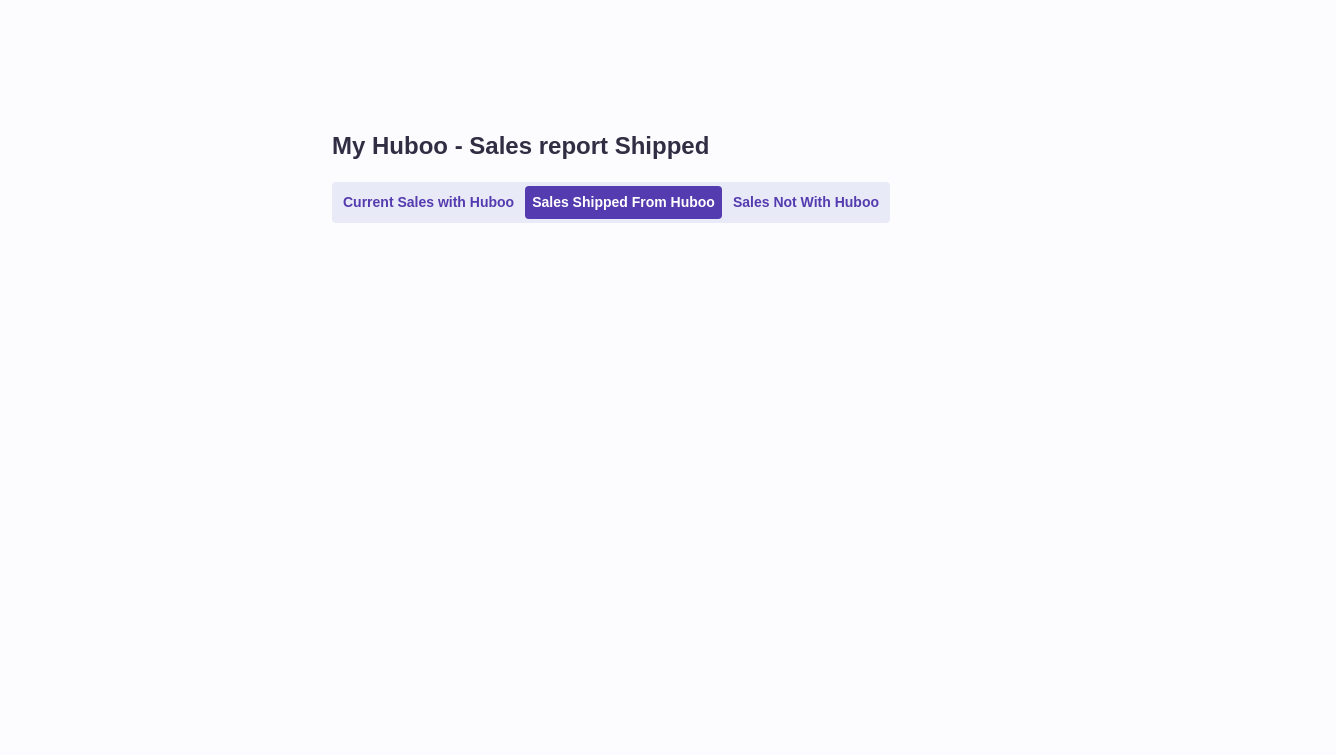 scroll, scrollTop: 0, scrollLeft: 0, axis: both 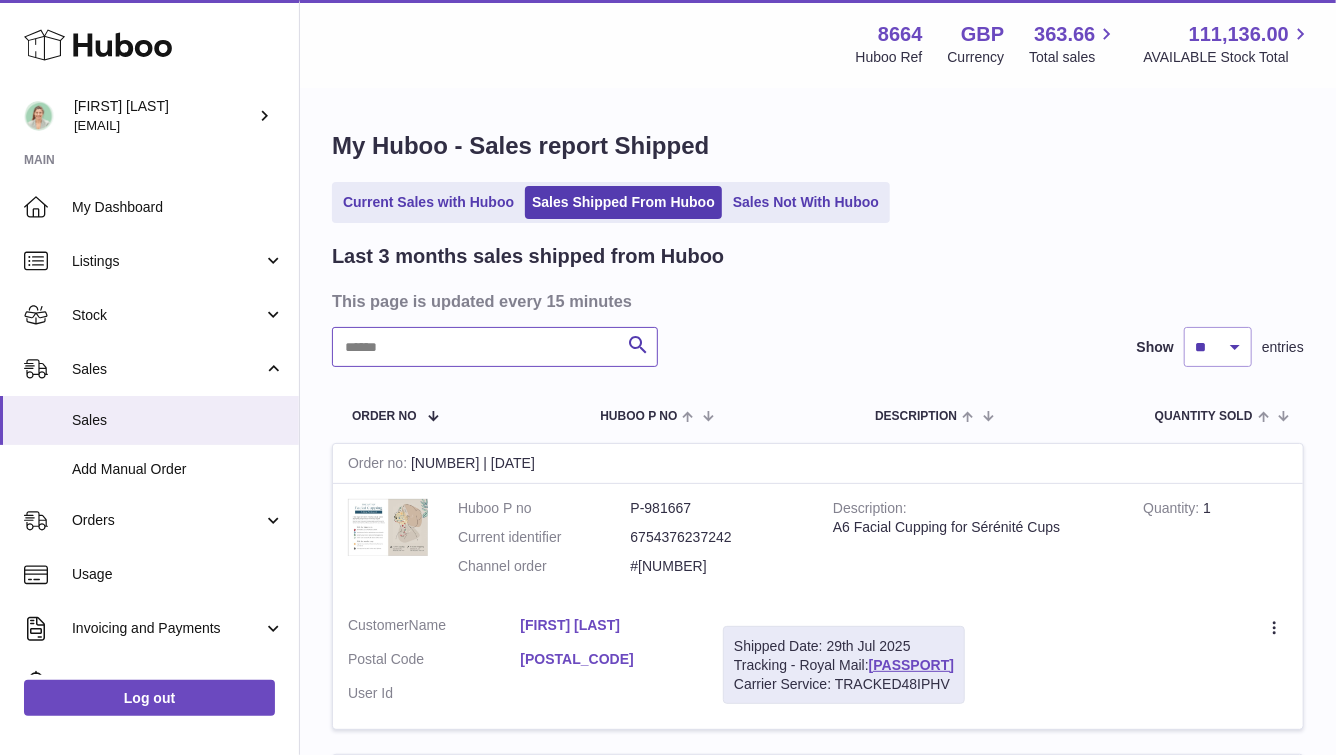 click at bounding box center [495, 347] 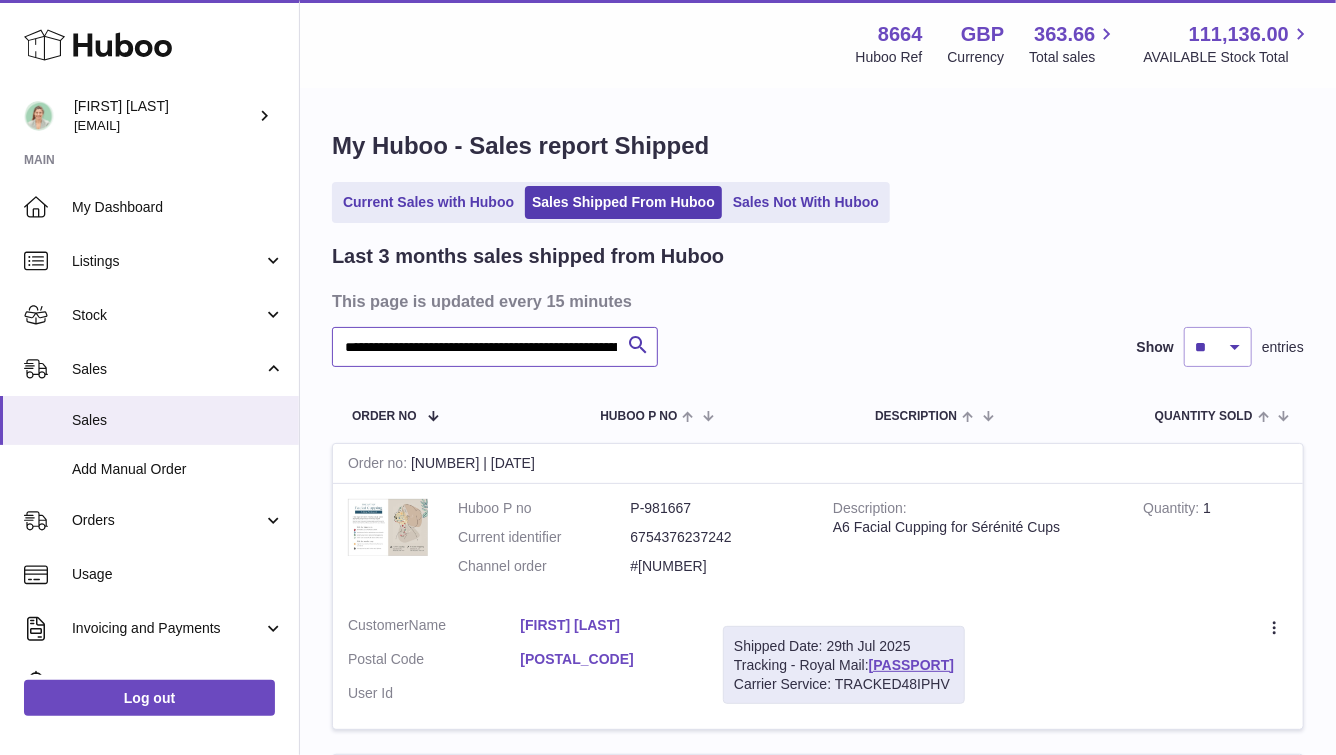 scroll, scrollTop: 0, scrollLeft: 224, axis: horizontal 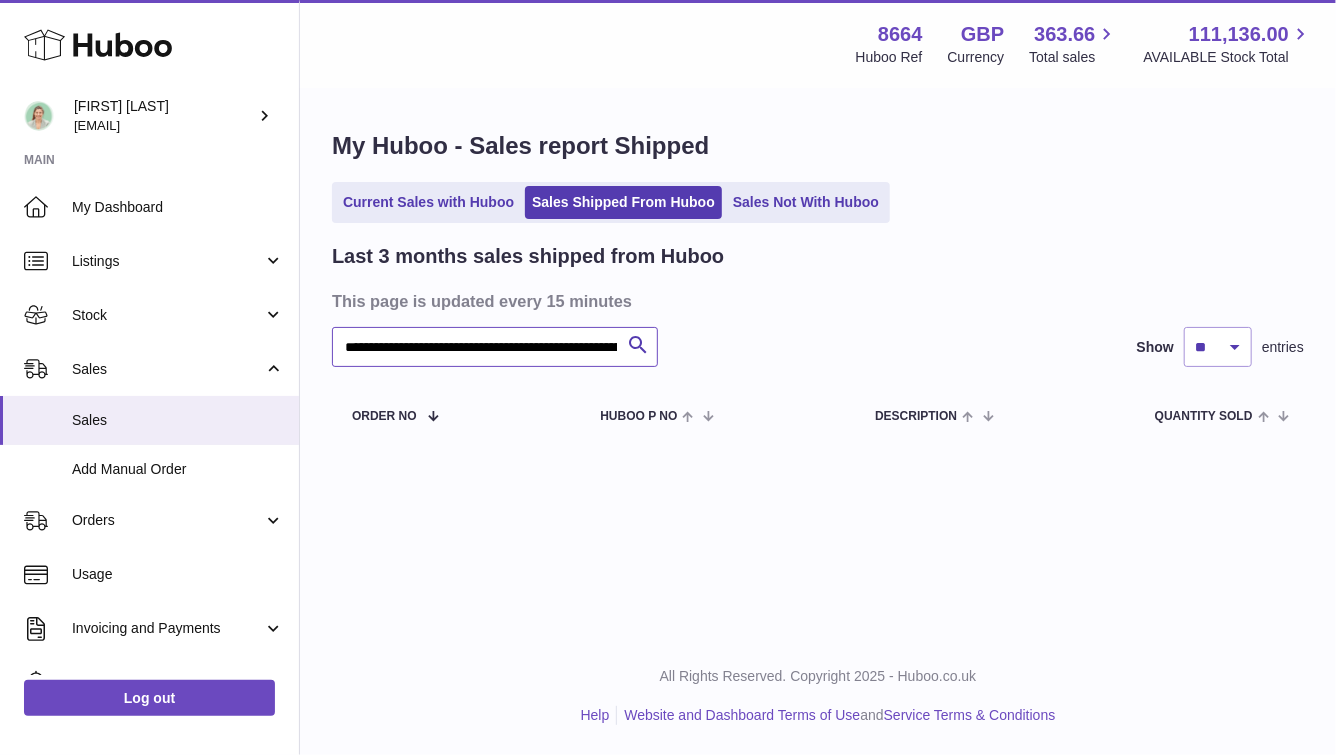 click on "**********" at bounding box center [495, 347] 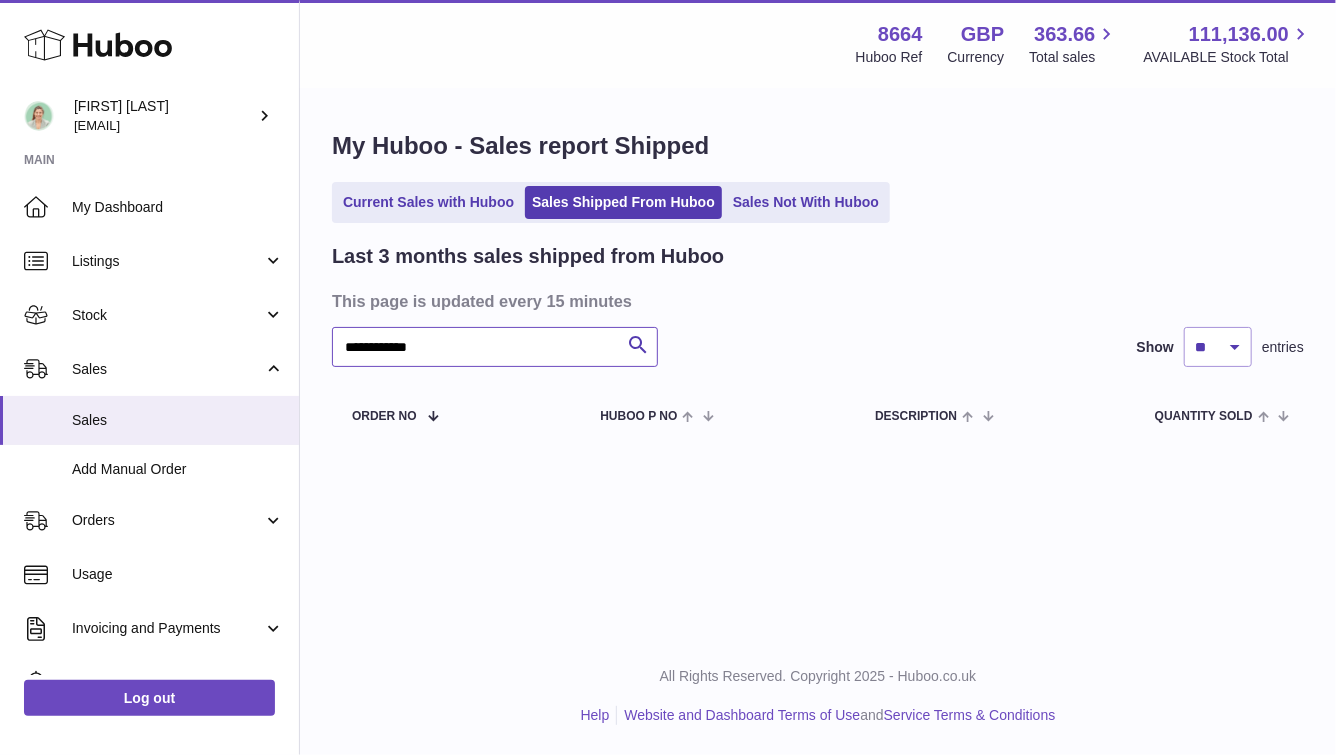 type on "**********" 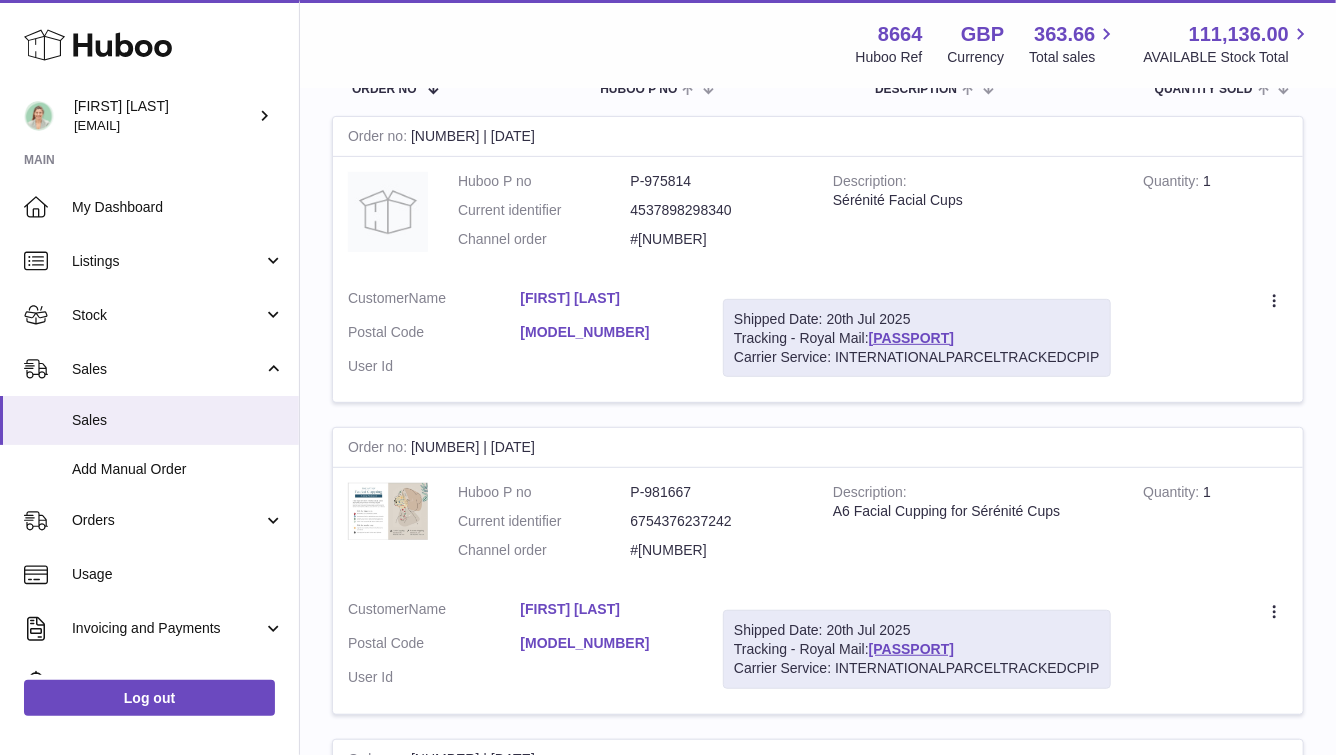 scroll, scrollTop: 330, scrollLeft: 0, axis: vertical 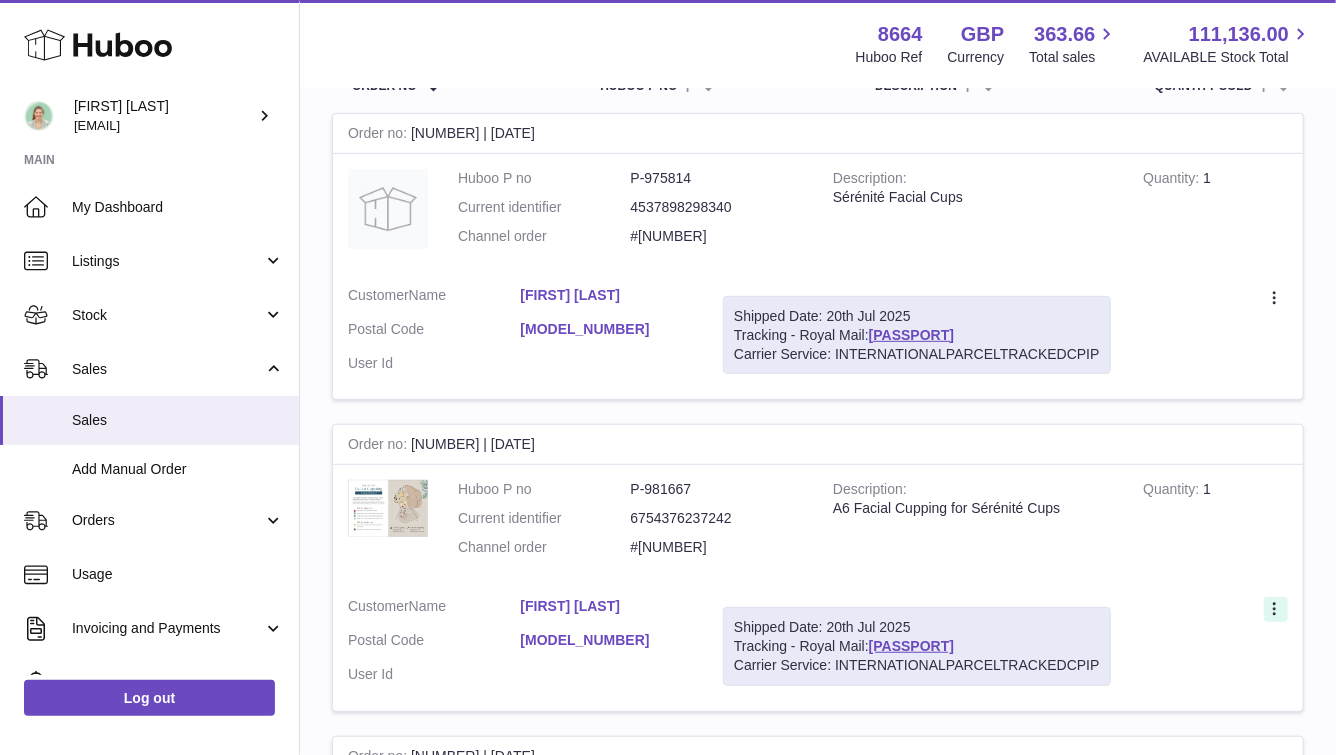 click 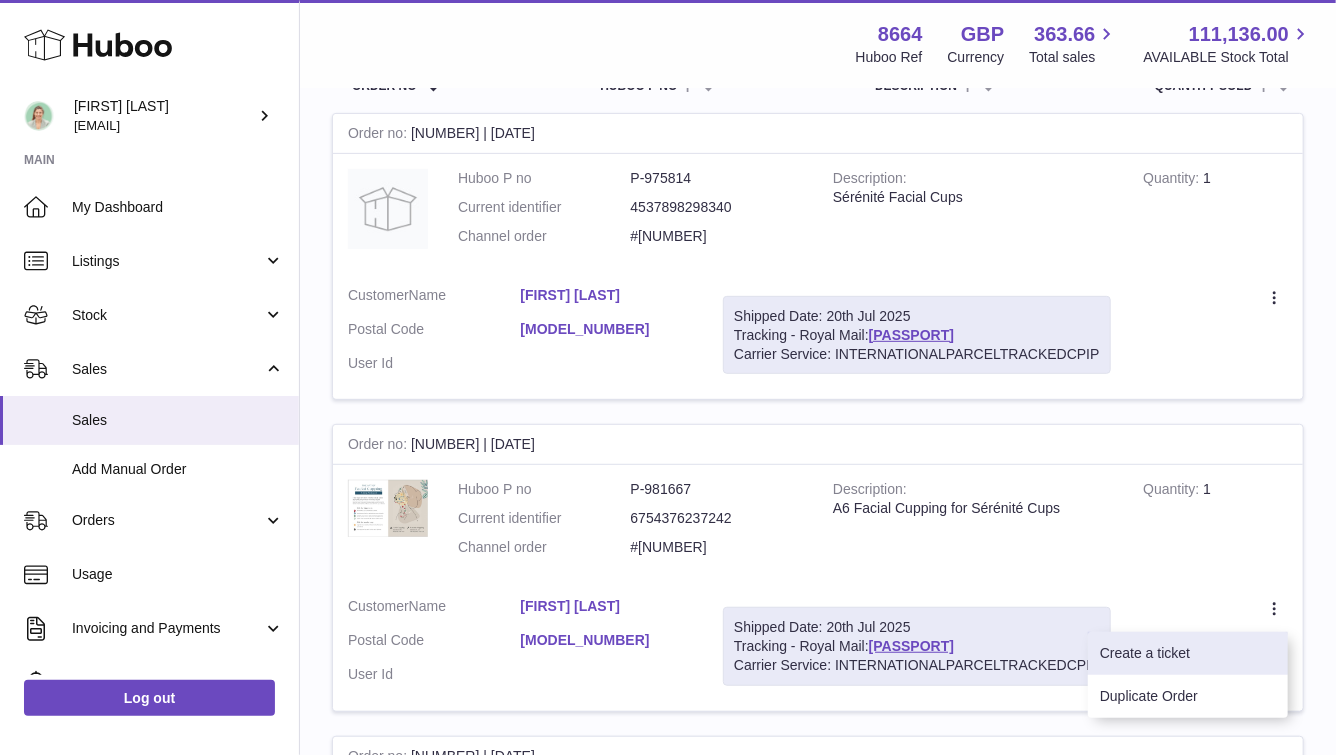 click on "Create a ticket" at bounding box center (1188, 653) 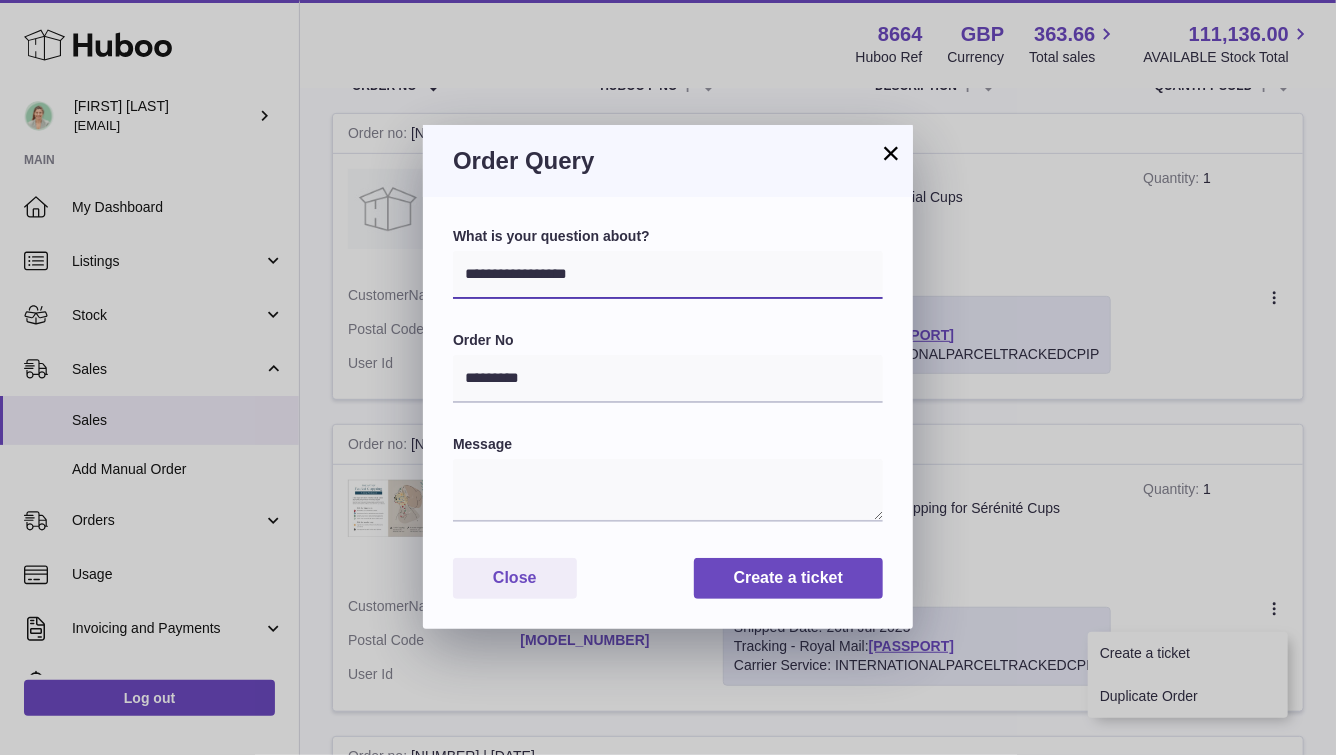 click on "**********" at bounding box center [668, 275] 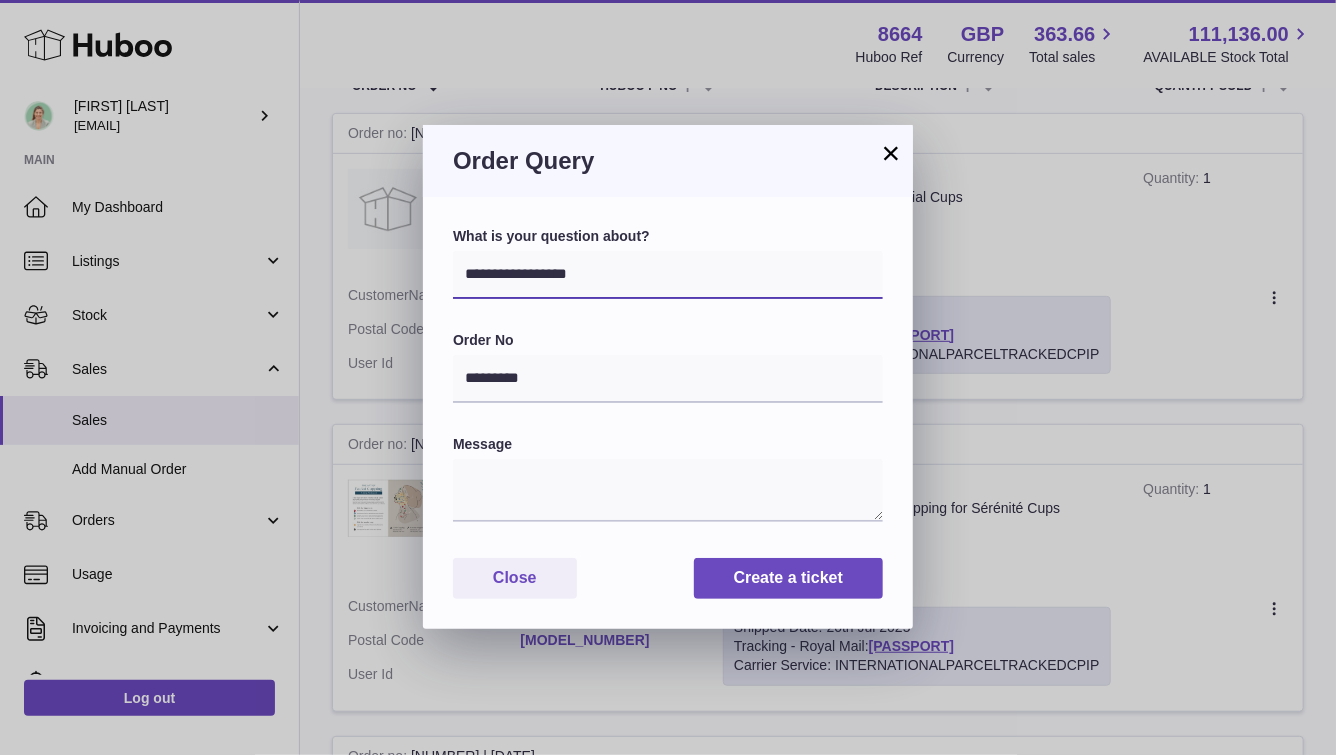 select on "*****" 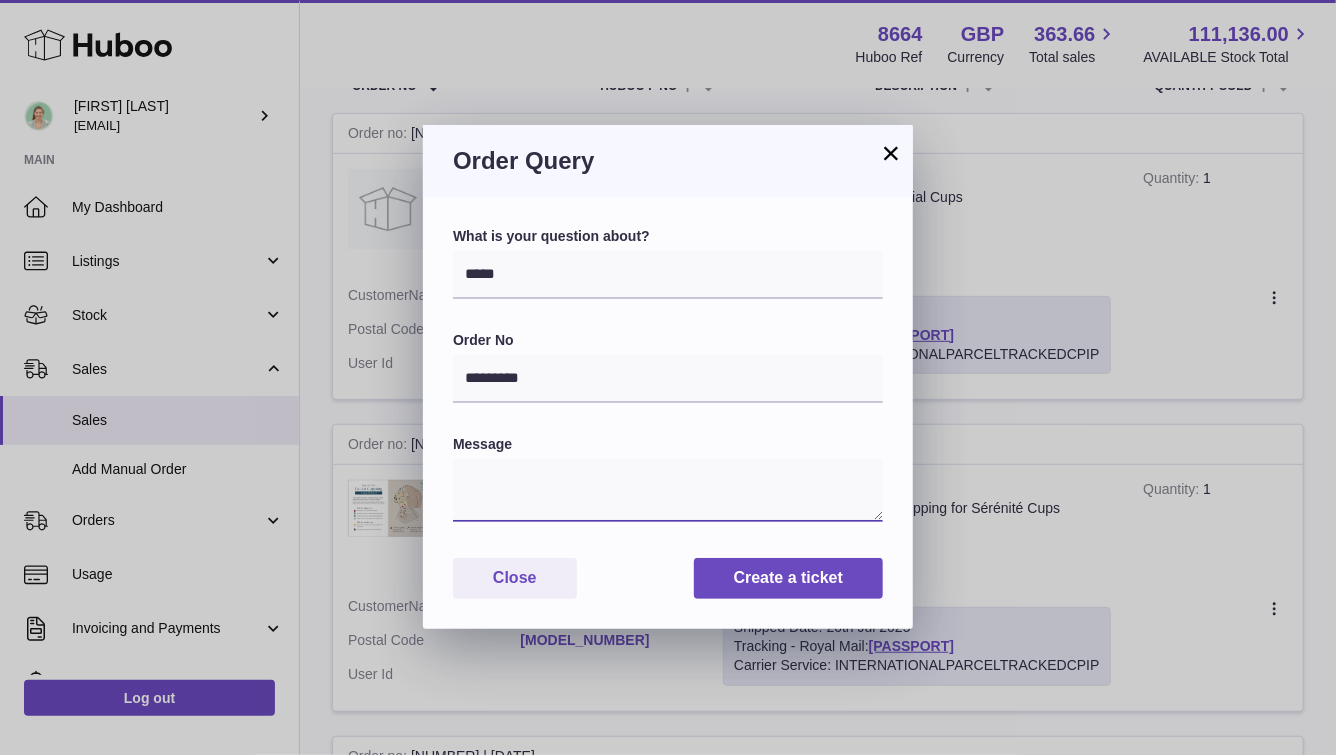 click at bounding box center (668, 490) 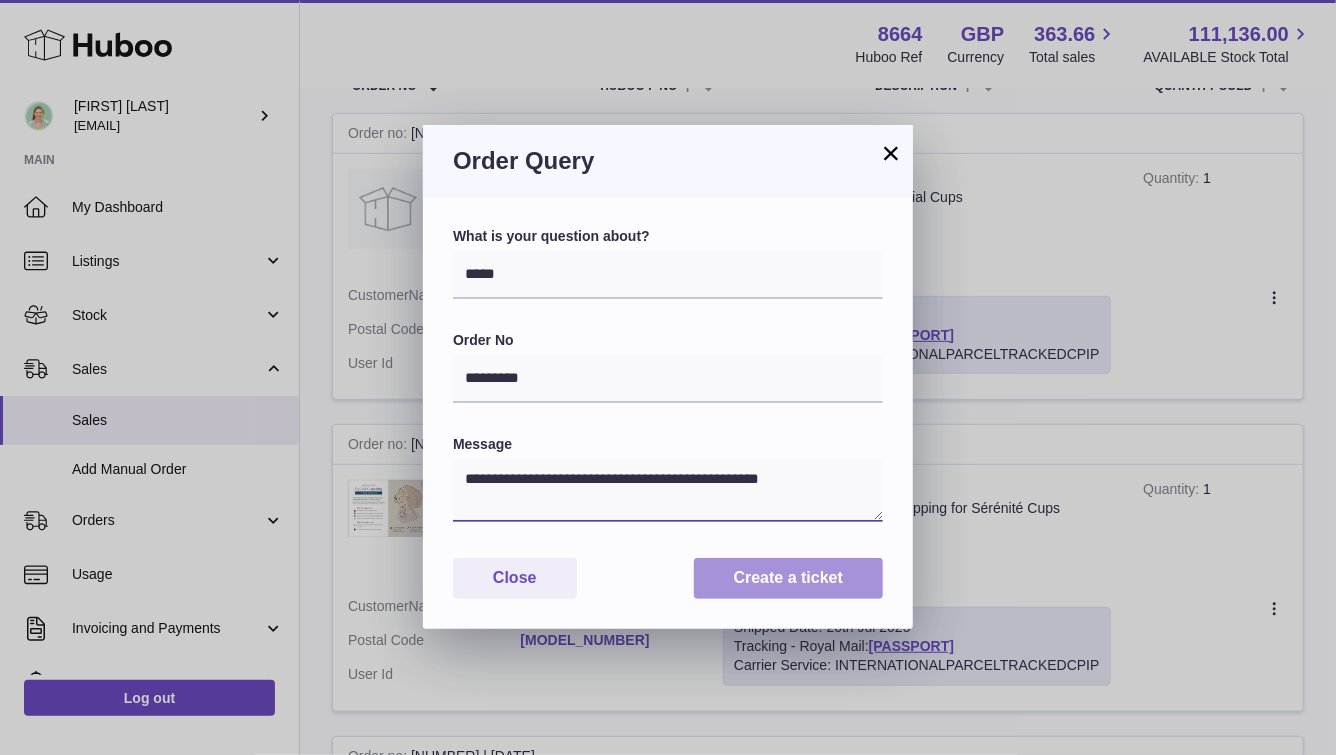 type on "**********" 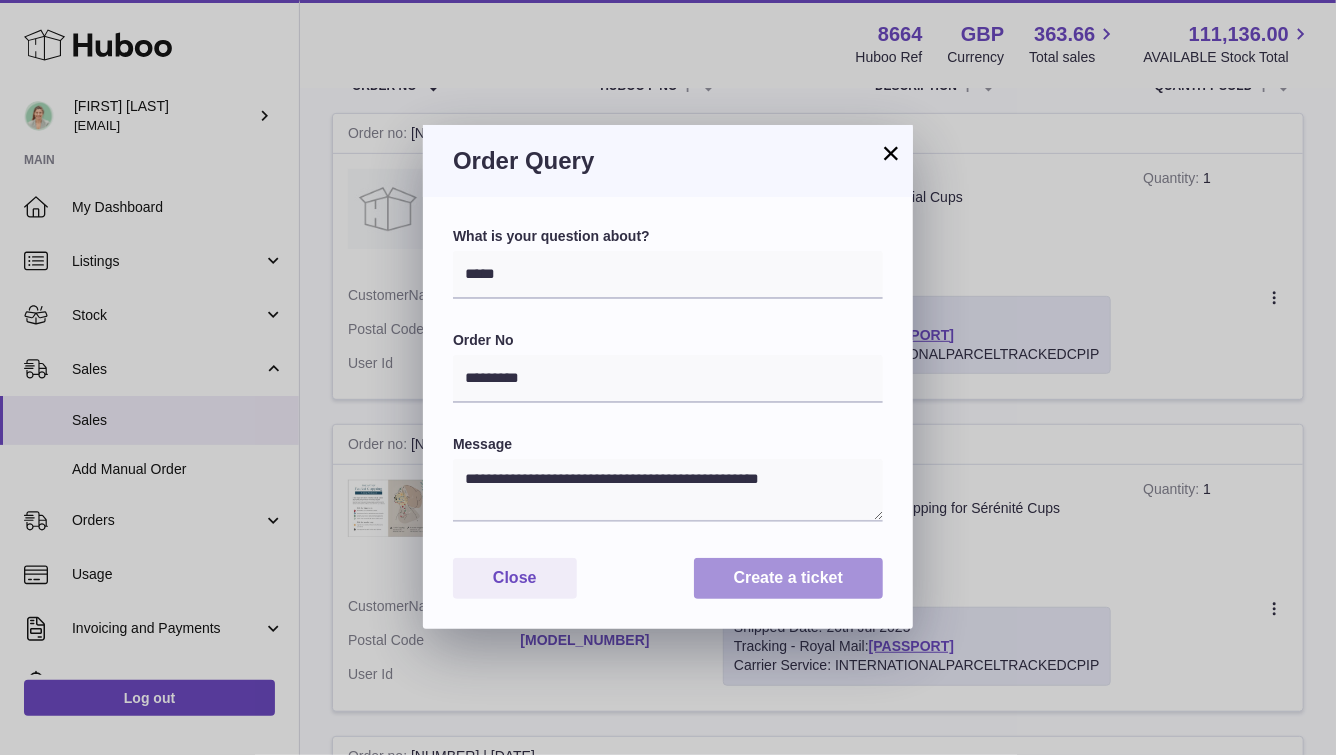 click on "Create a ticket" at bounding box center (788, 578) 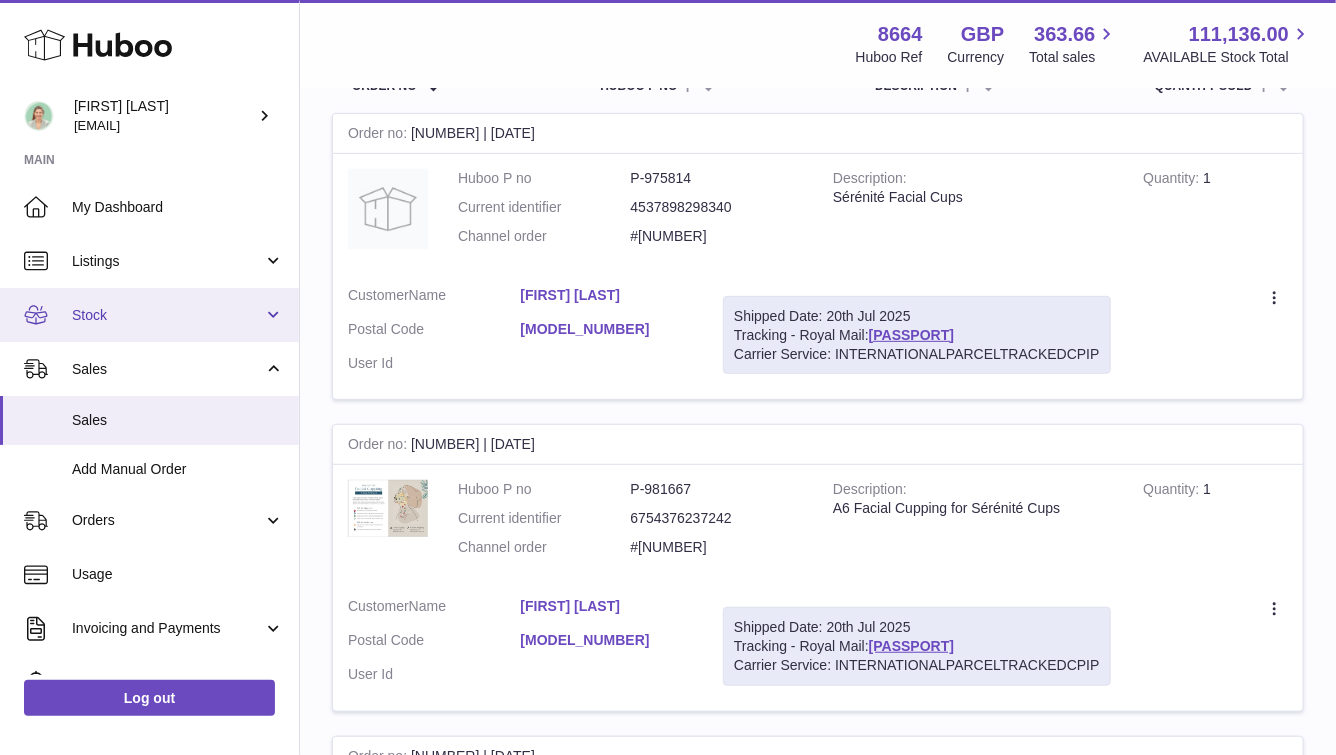 click on "Stock" at bounding box center [149, 315] 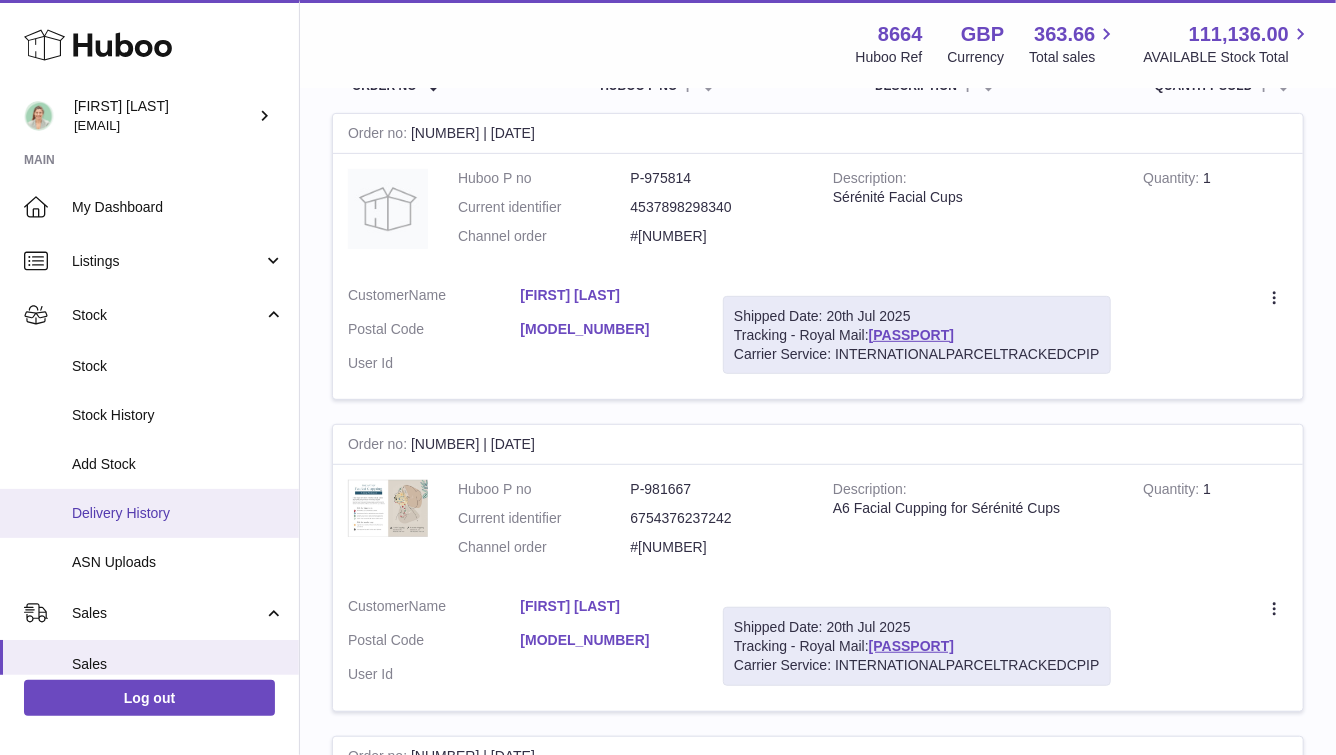 click on "Delivery History" at bounding box center (178, 513) 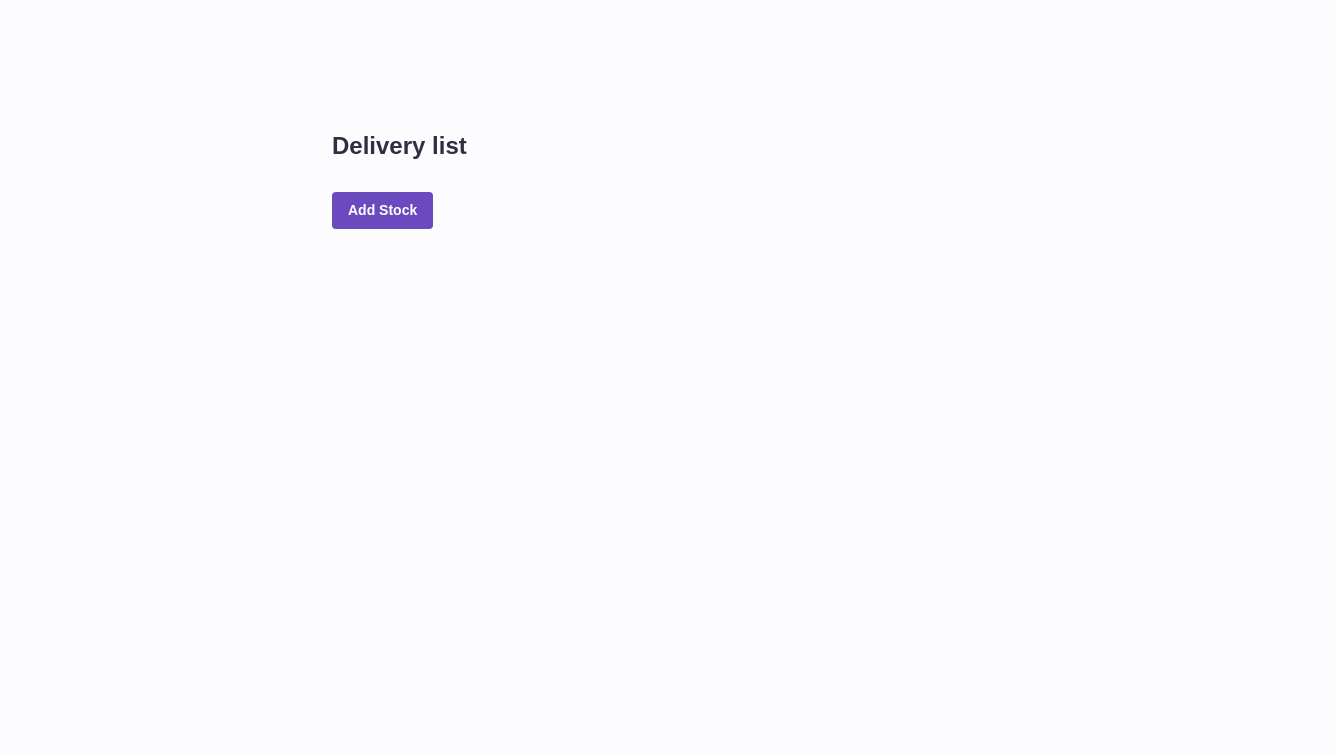 scroll, scrollTop: 0, scrollLeft: 0, axis: both 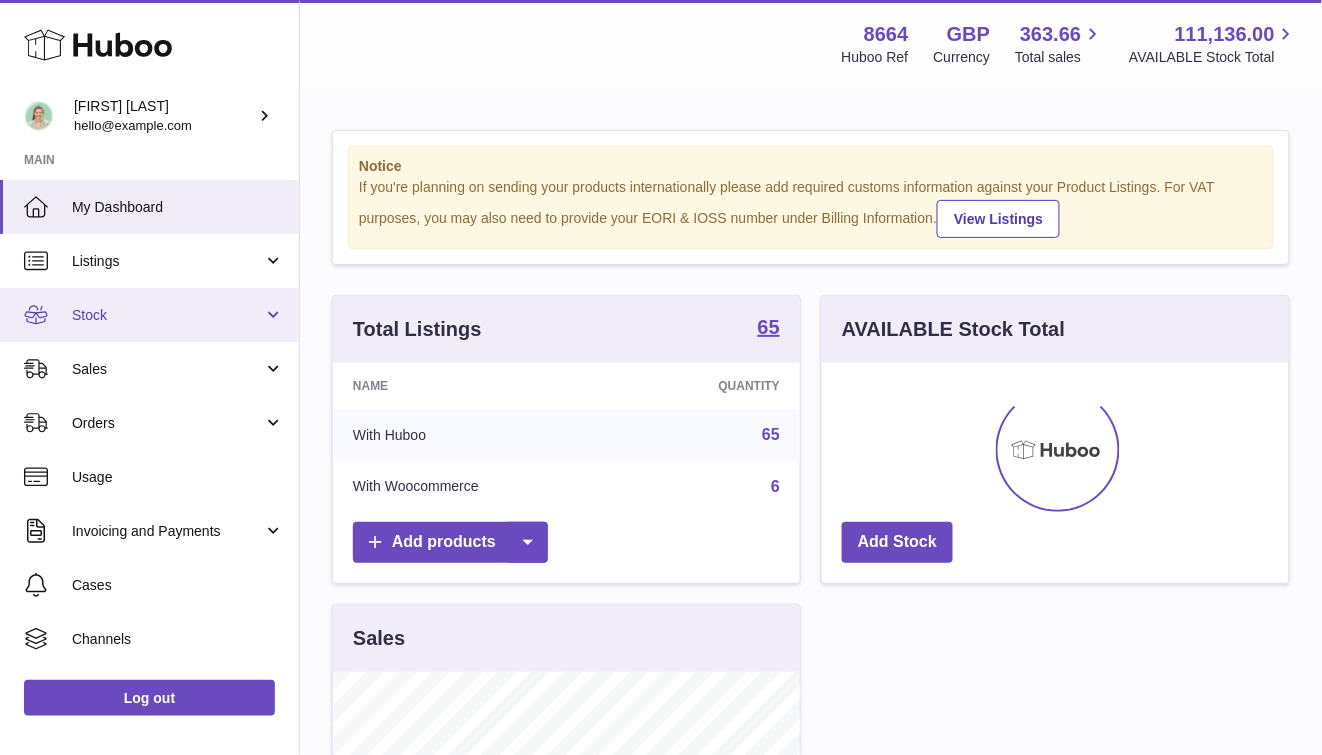 click on "Stock" at bounding box center (167, 315) 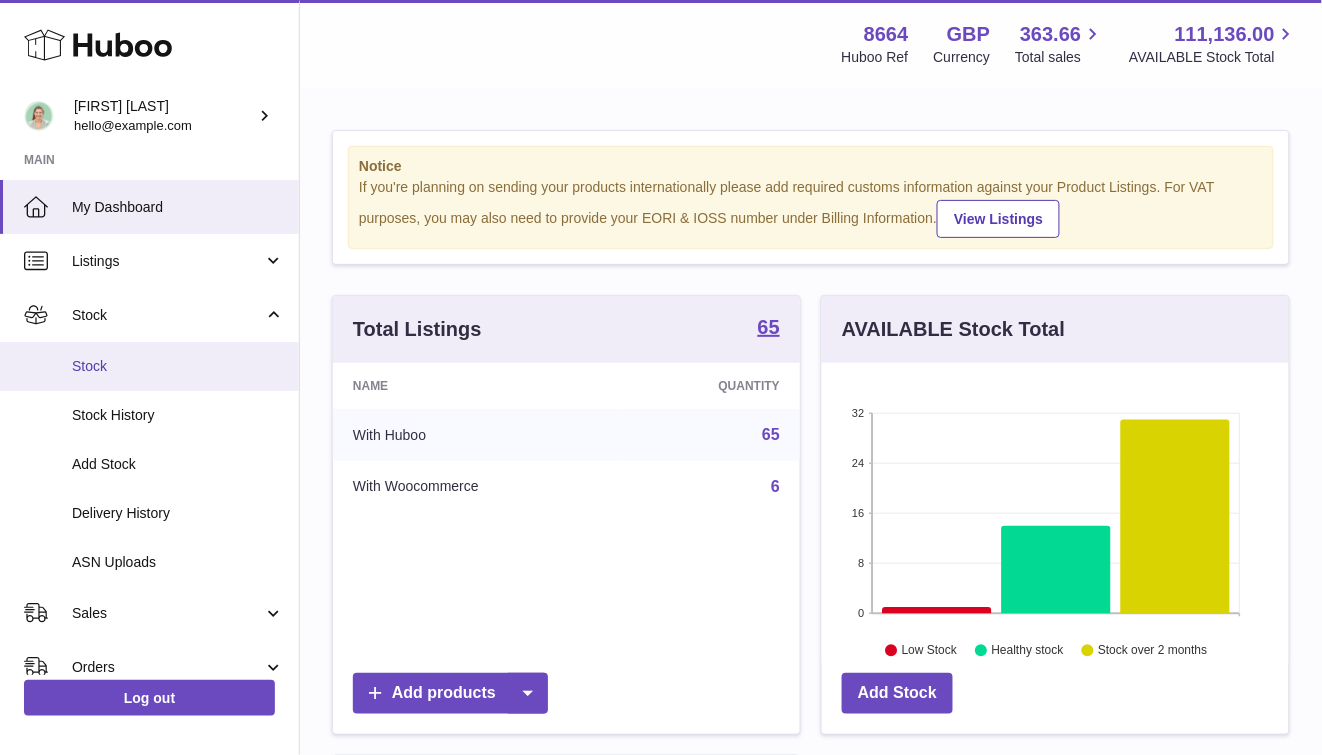 click on "Stock" at bounding box center (178, 366) 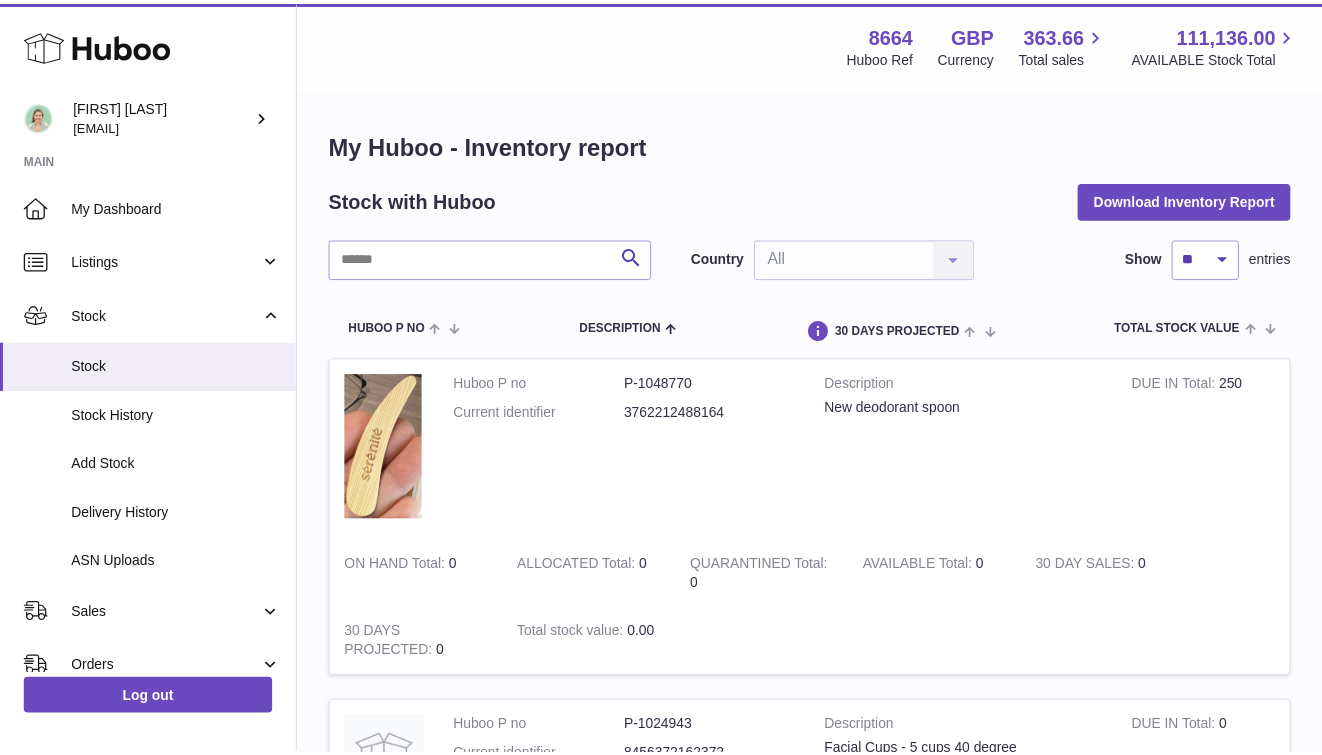 scroll, scrollTop: 0, scrollLeft: 0, axis: both 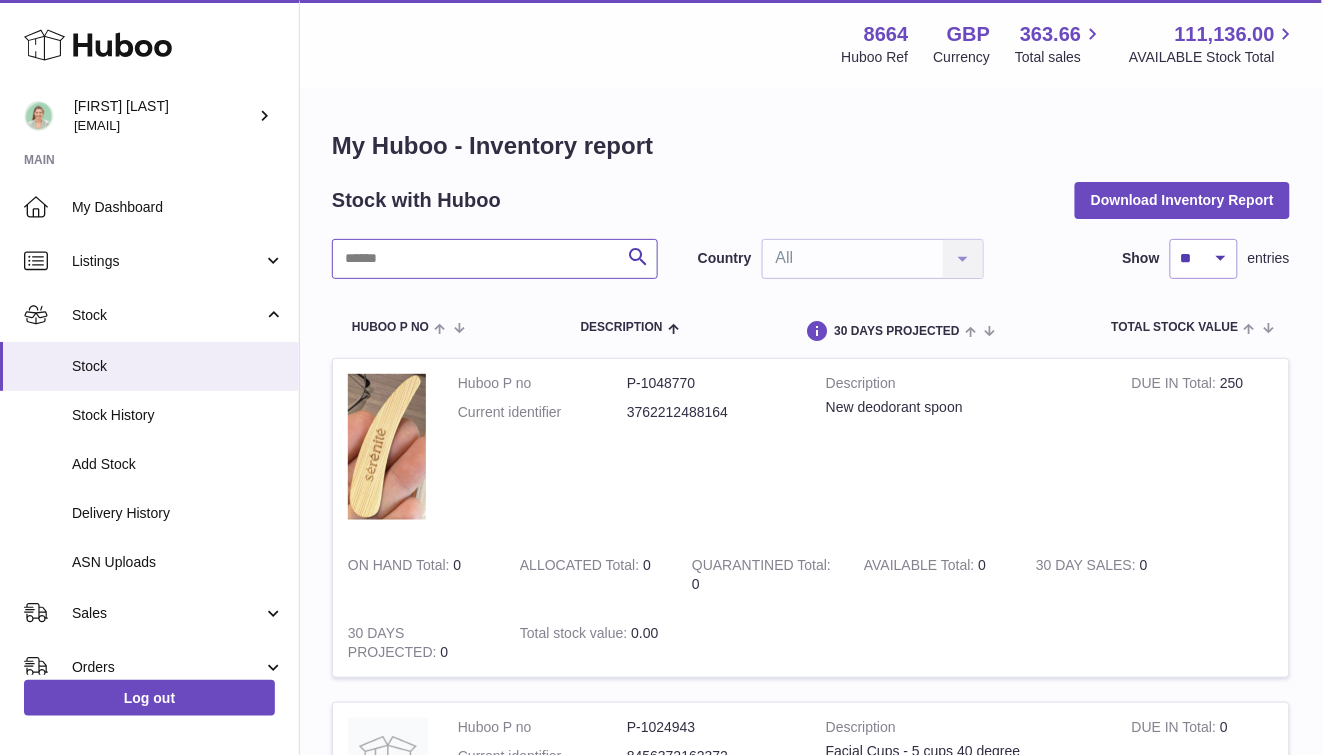 click at bounding box center [495, 259] 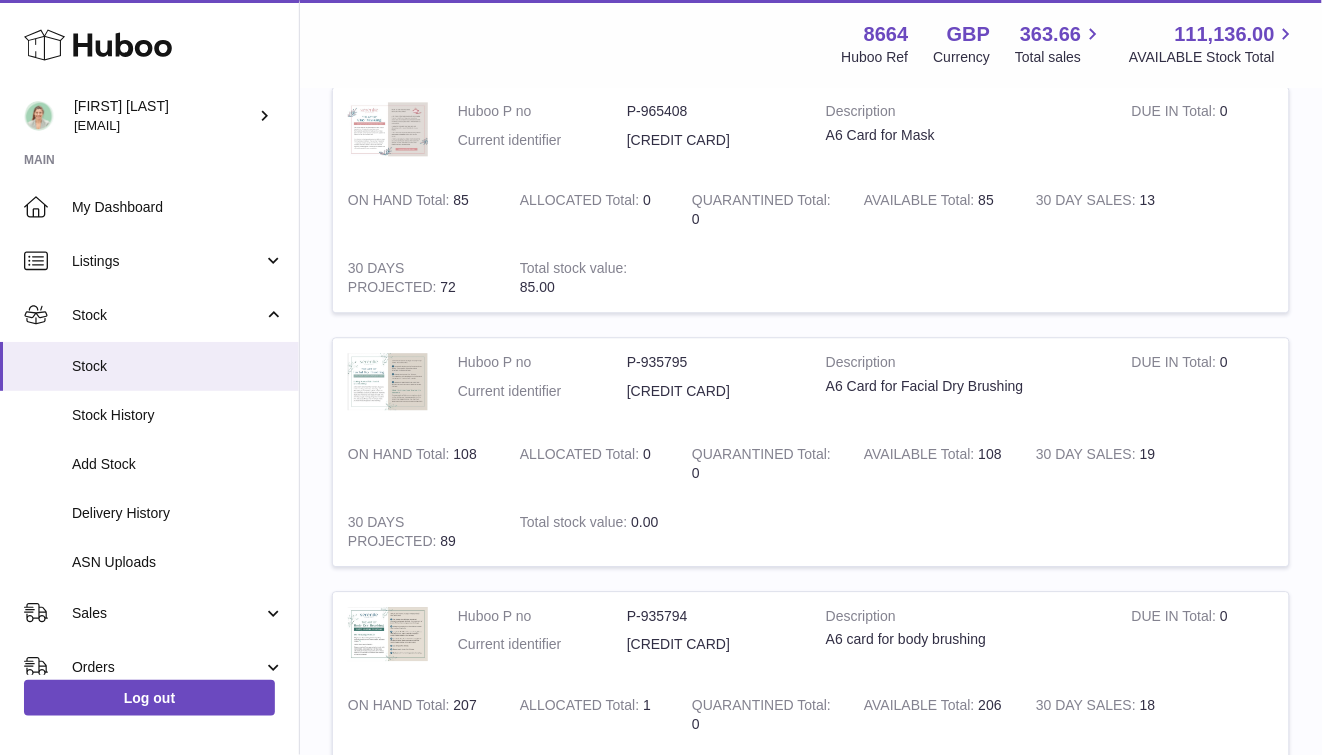 scroll, scrollTop: 1023, scrollLeft: 0, axis: vertical 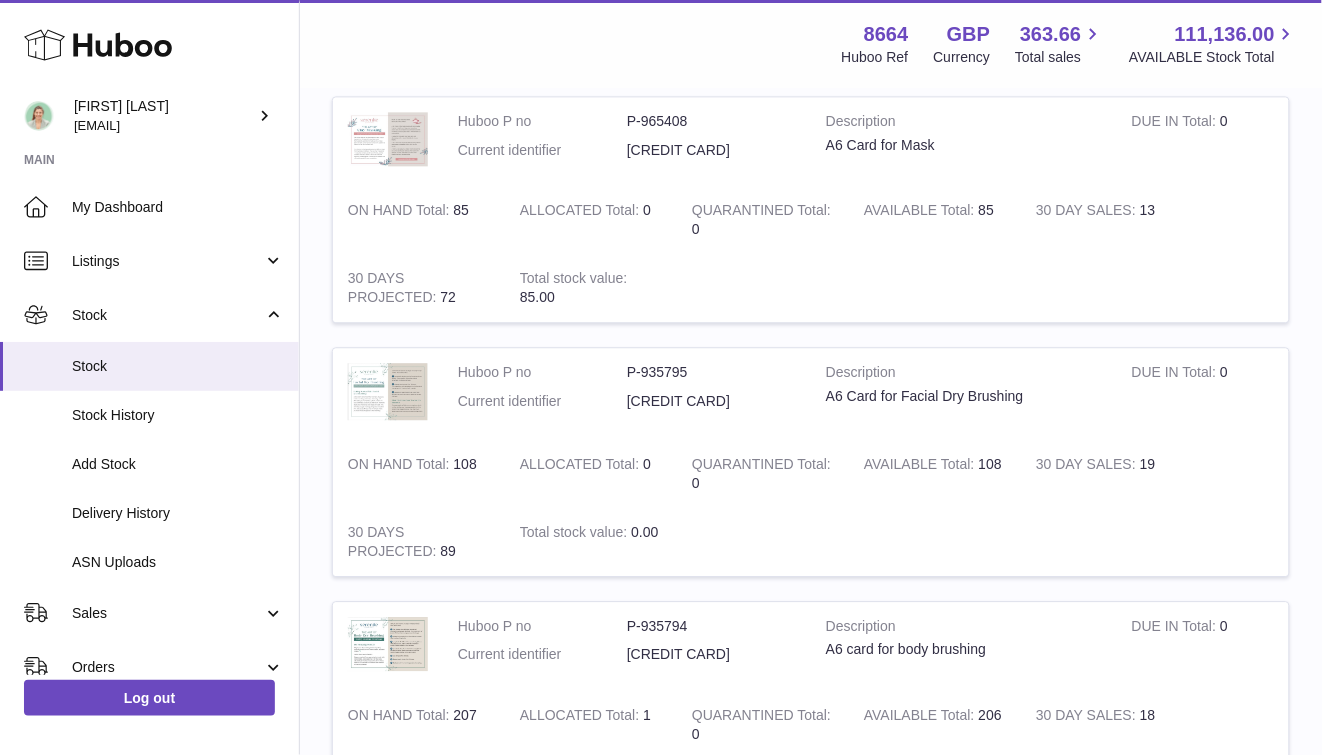 click on "AVAILABLE Total
85" at bounding box center (935, 220) 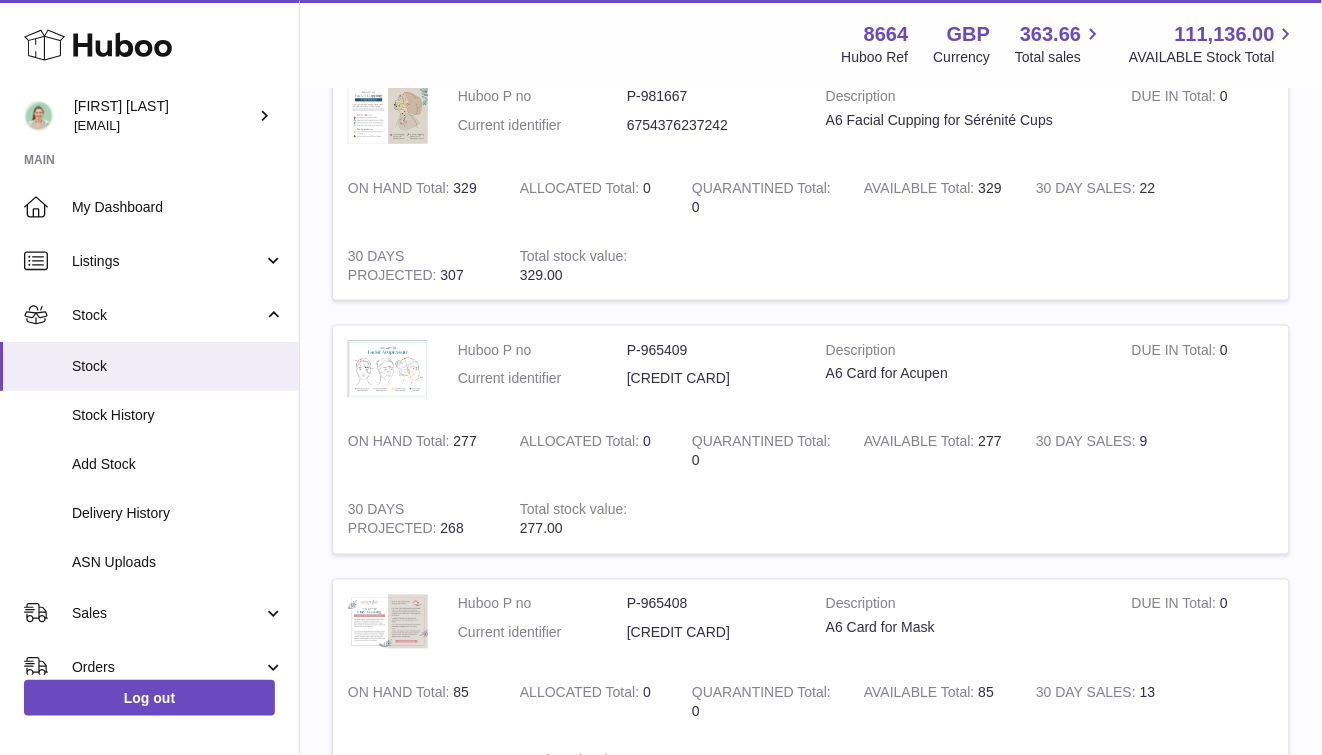 scroll, scrollTop: 0, scrollLeft: 0, axis: both 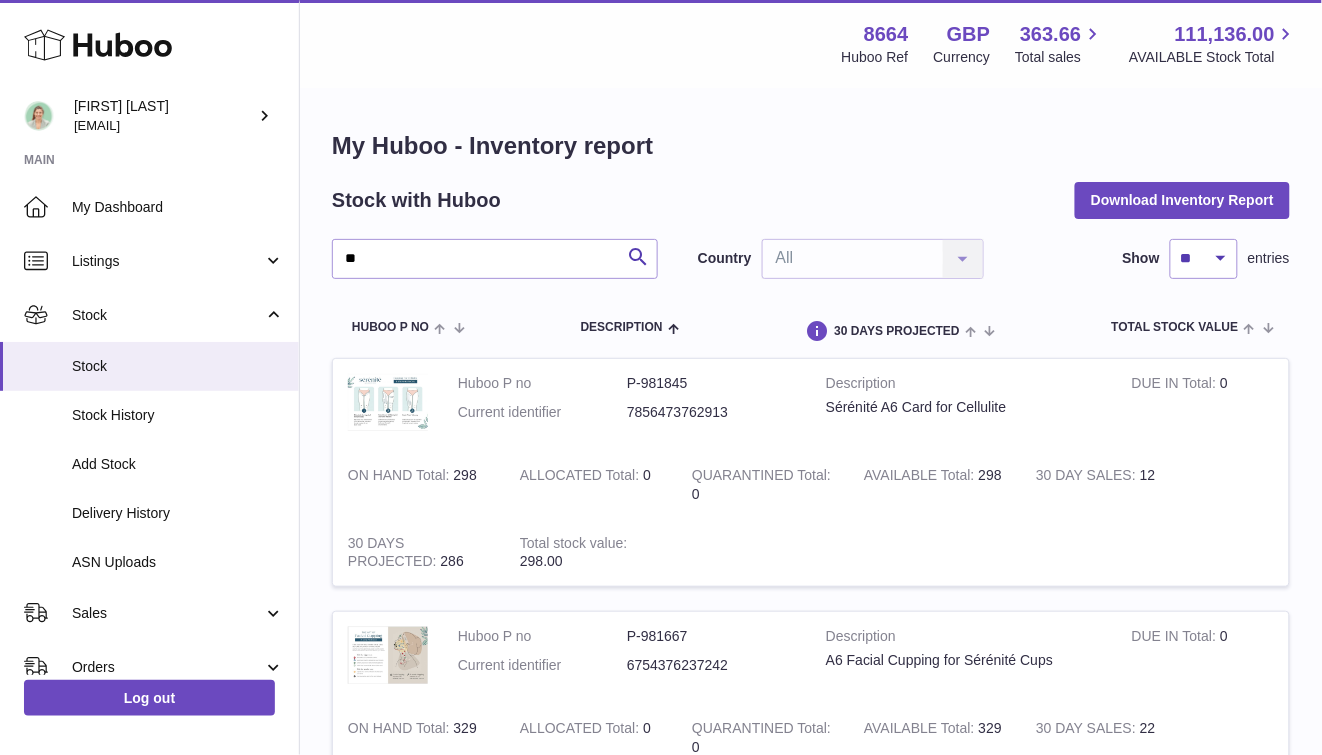 click on "**     Search
Country
All         All     No elements found. Consider changing the search query.   List is empty.
Show
** ** ** ***
entries
Huboo P no       Description
DUE IN TOTAL
ON HAND Total
ALLOCATED Total
QUARANTINED Total
AVAILABLE Total
30 DAY SALES
30 DAYS PROJECTED       Total stock value
Action
Huboo P no   P-981845   Current identifier   7856473762913       Description   Sérénité A6 Card for Cellulite     DUE IN Total
0
ON HAND Total
298
ALLOCATED Total
0
QUARANTINED Total
0
AVAILABLE Total
298
30 DAY SALES" at bounding box center (811, 1435) 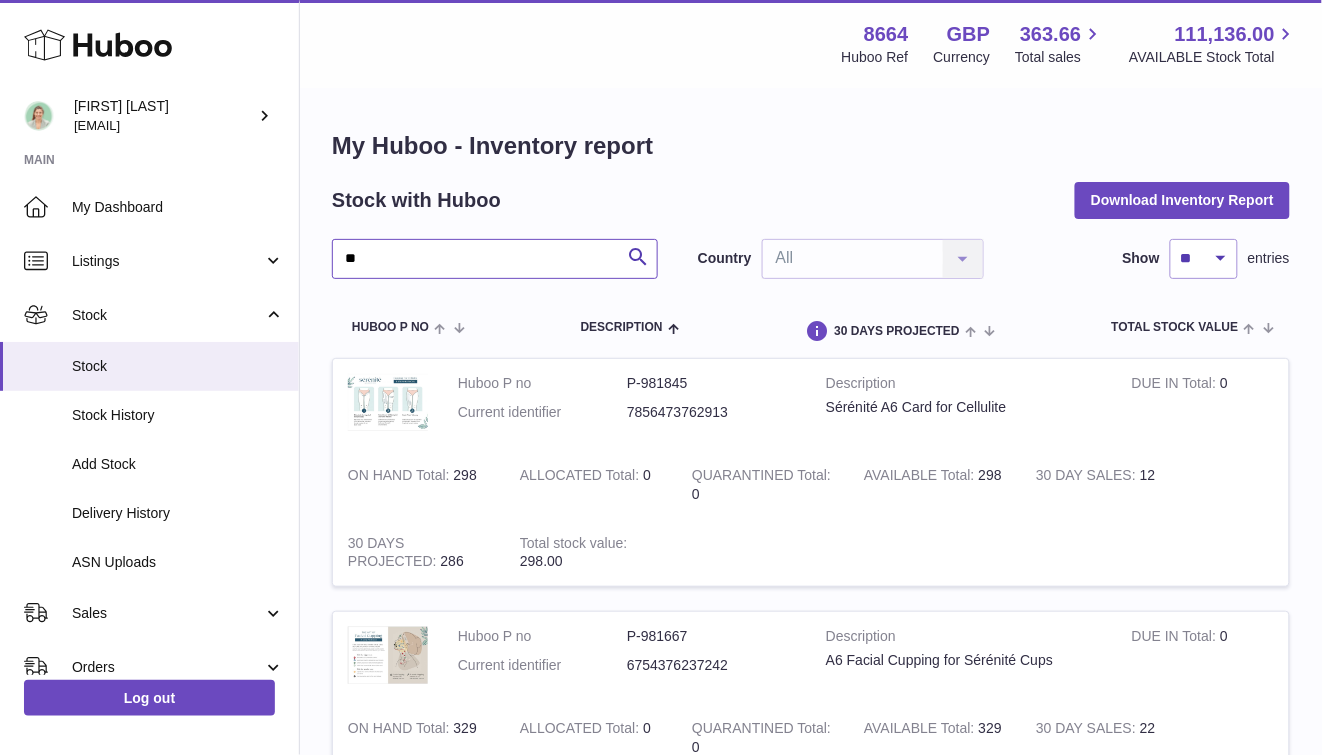 click on "**" at bounding box center [495, 259] 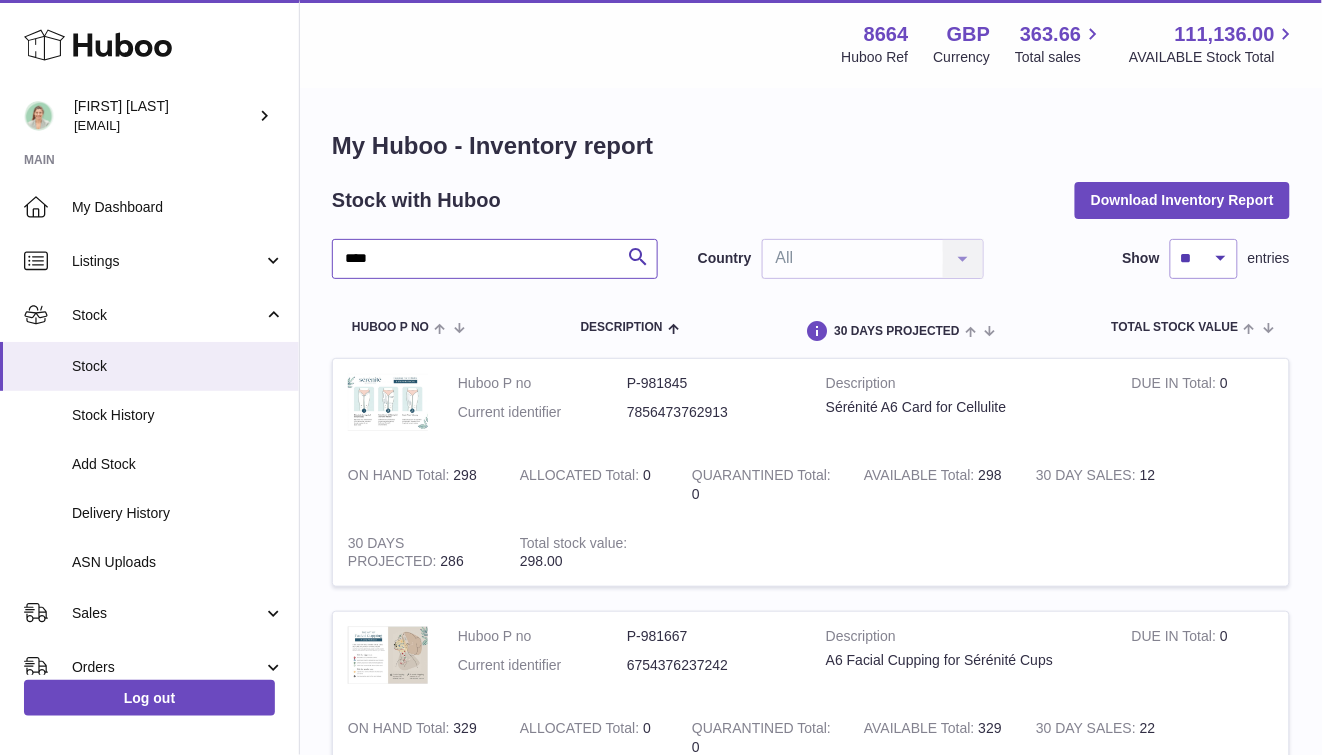 type on "****" 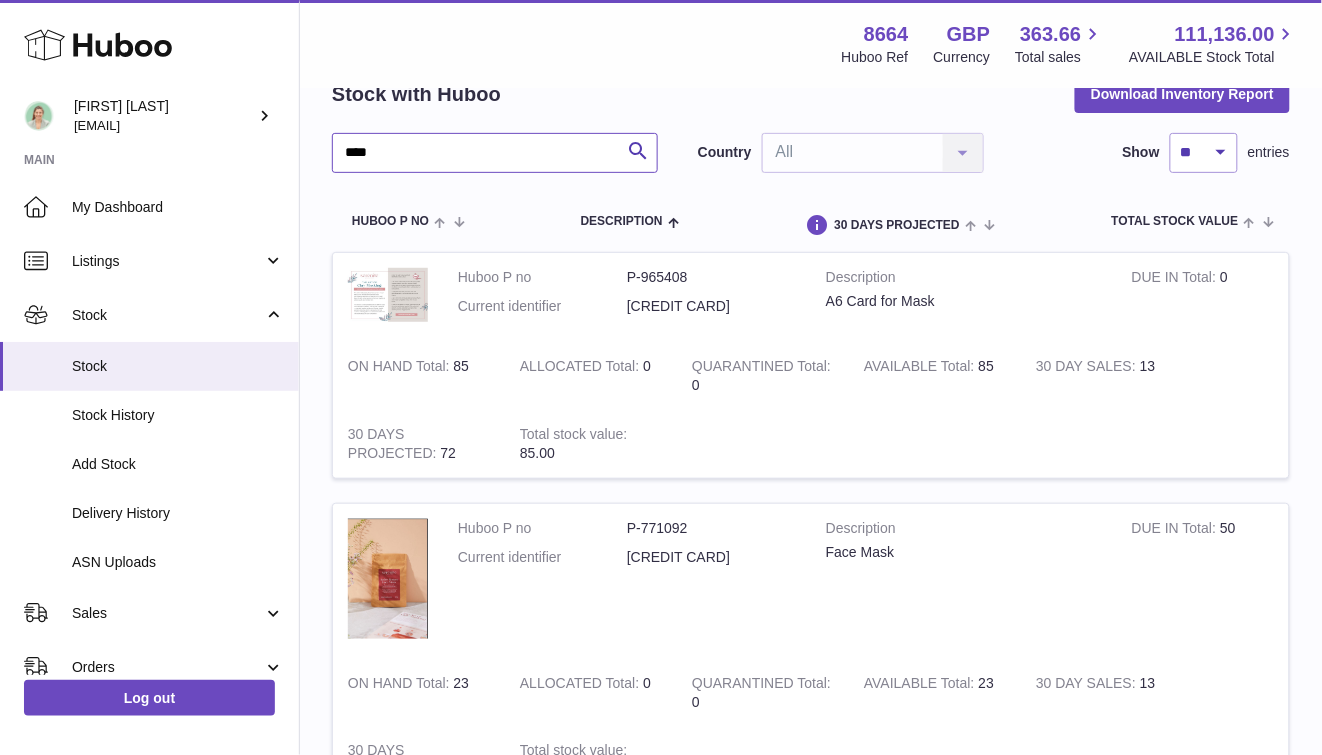 scroll, scrollTop: 159, scrollLeft: 0, axis: vertical 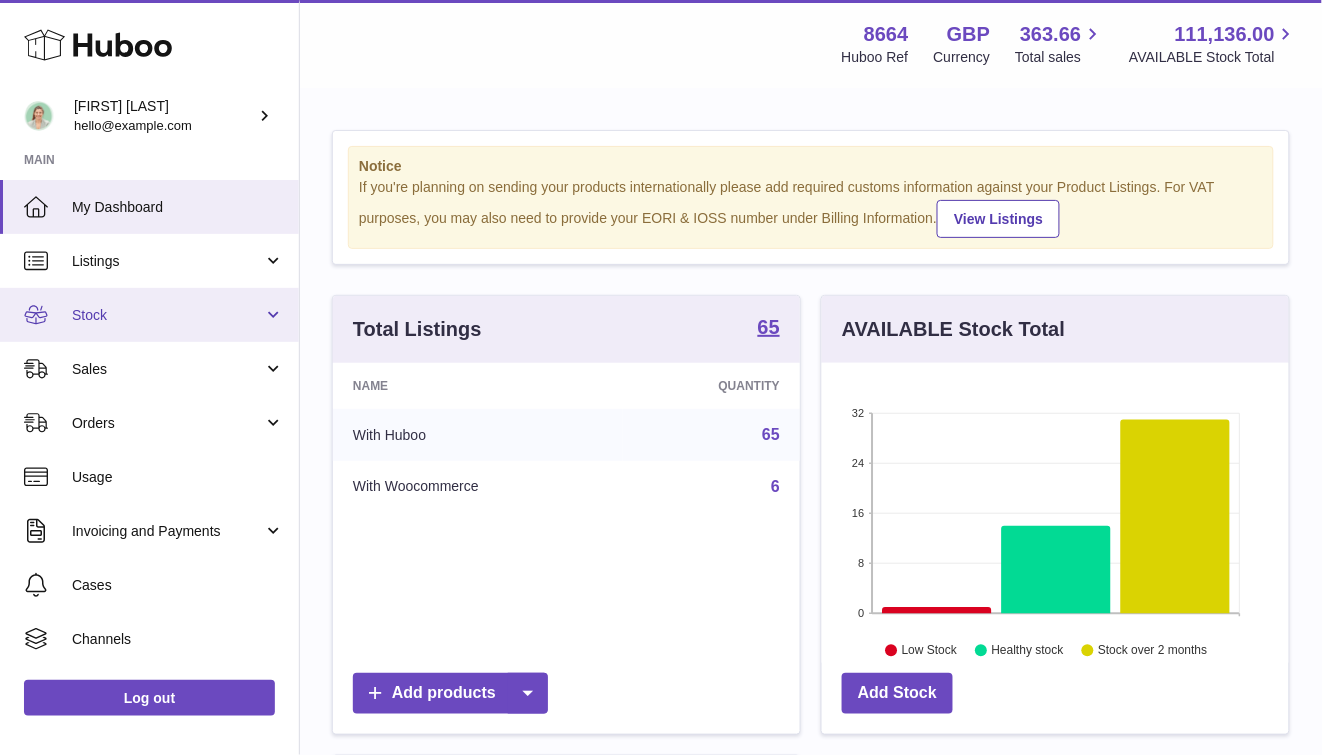 click on "Stock" at bounding box center (149, 315) 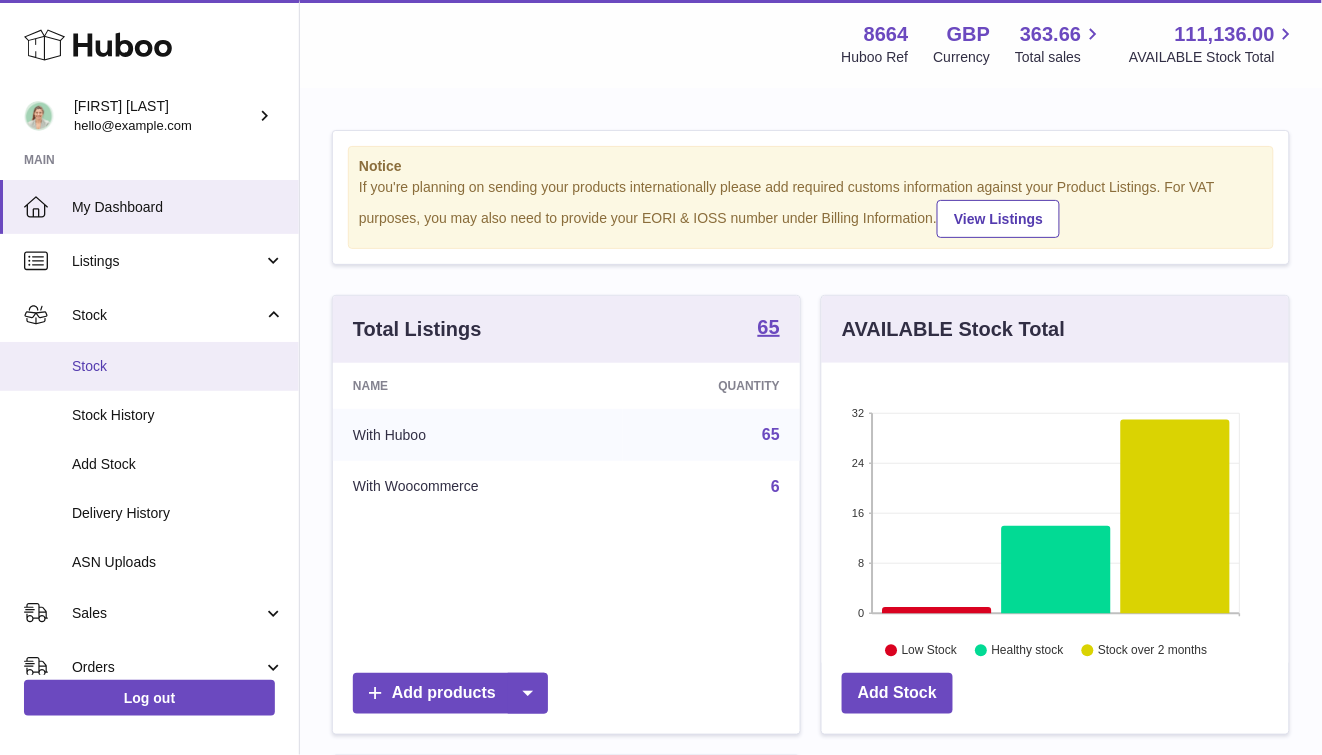 click on "Stock" at bounding box center [178, 366] 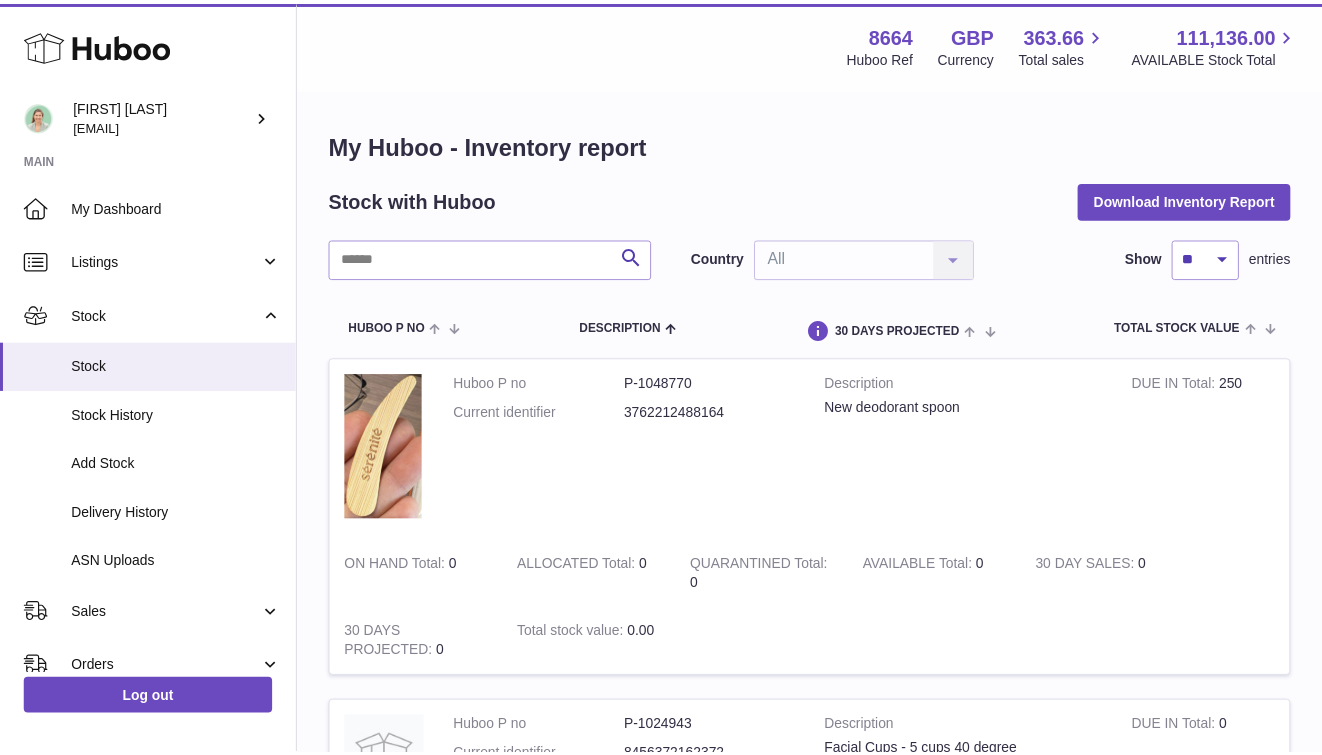 scroll, scrollTop: 0, scrollLeft: 0, axis: both 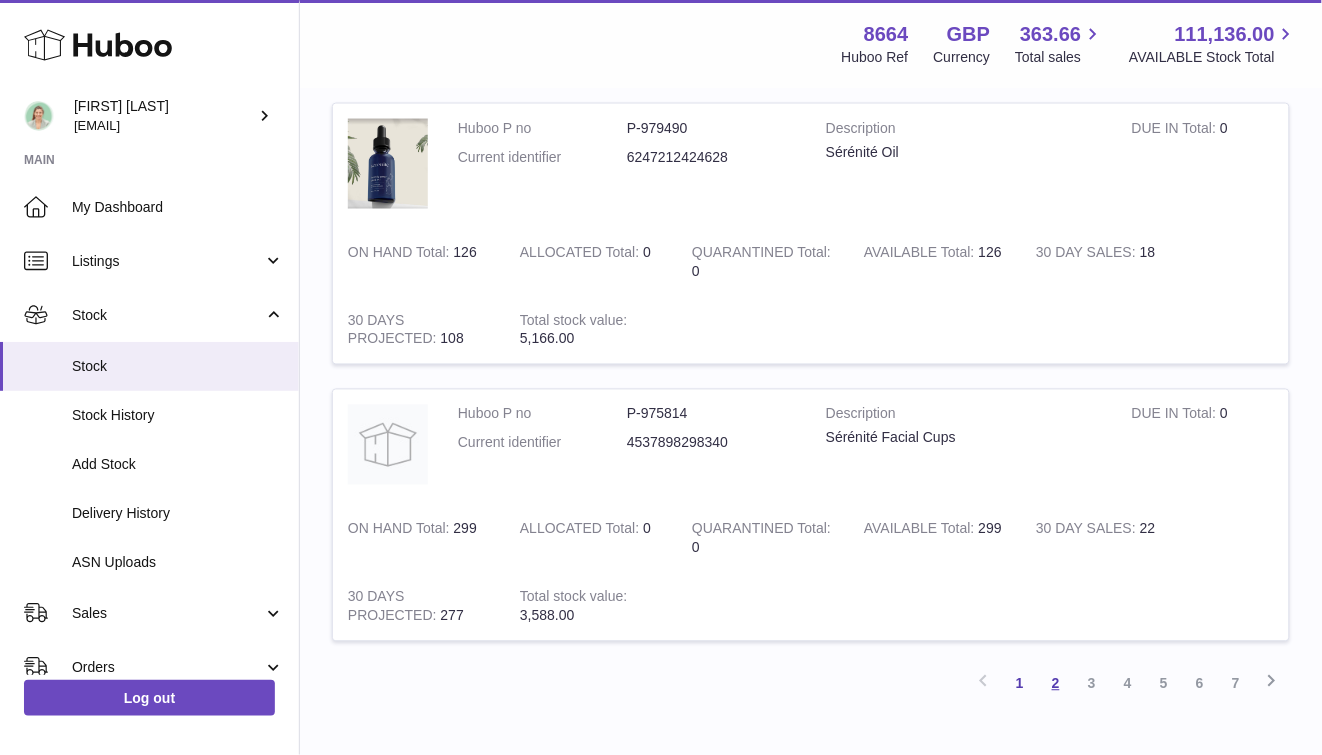 click on "2" at bounding box center [1056, 684] 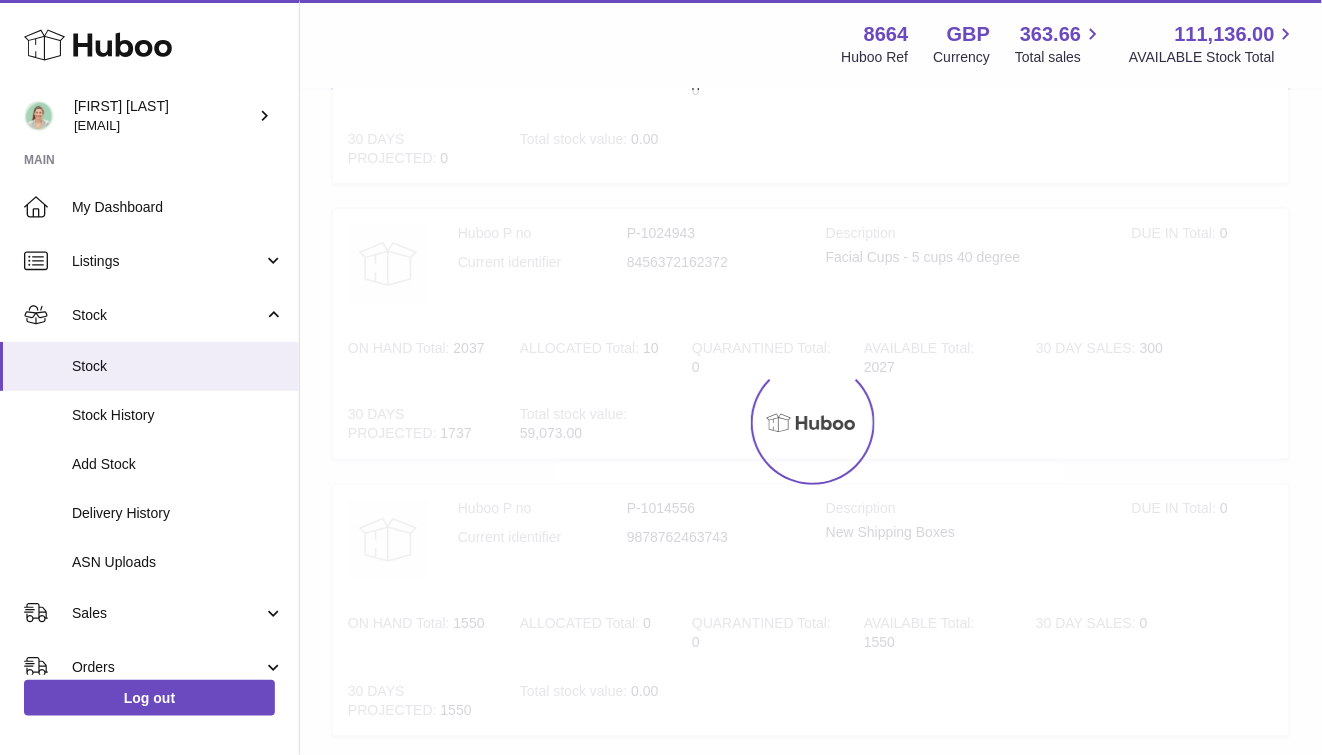 scroll, scrollTop: 90, scrollLeft: 0, axis: vertical 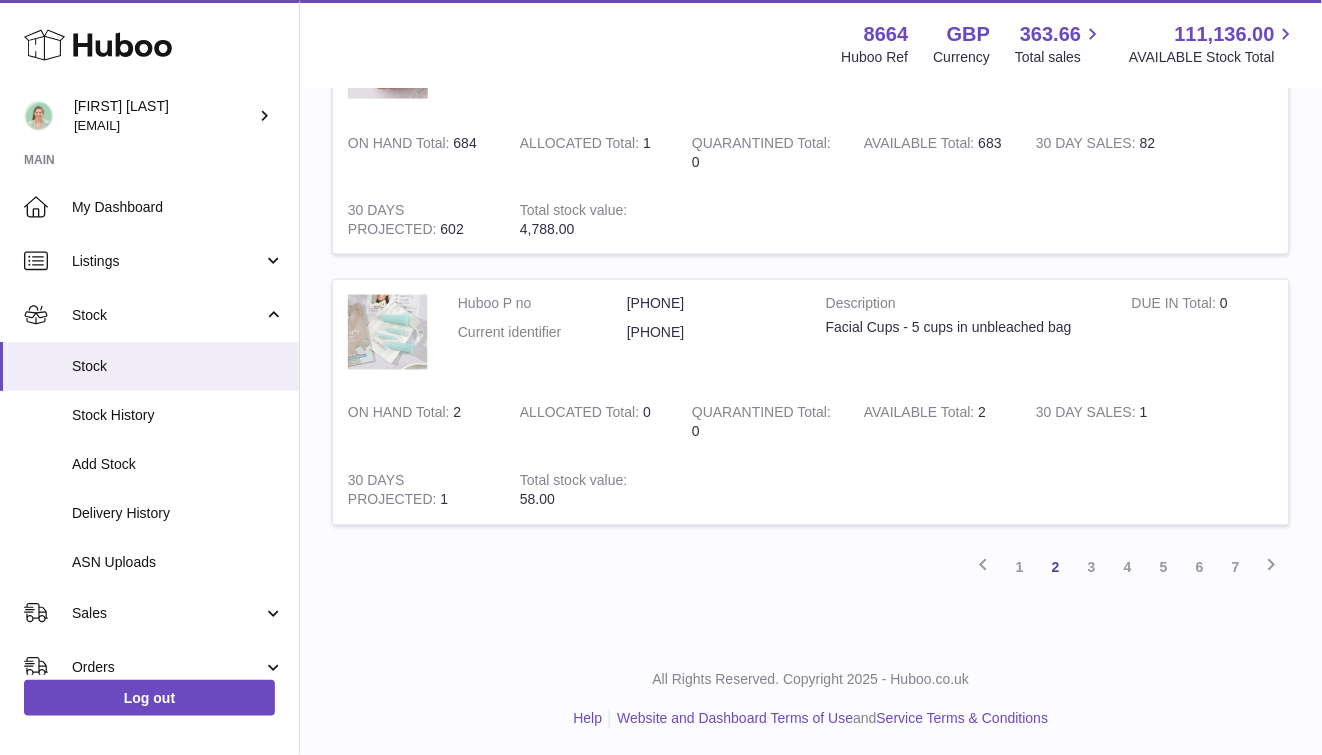 drag, startPoint x: 1336, startPoint y: 153, endPoint x: 1336, endPoint y: 755, distance: 602 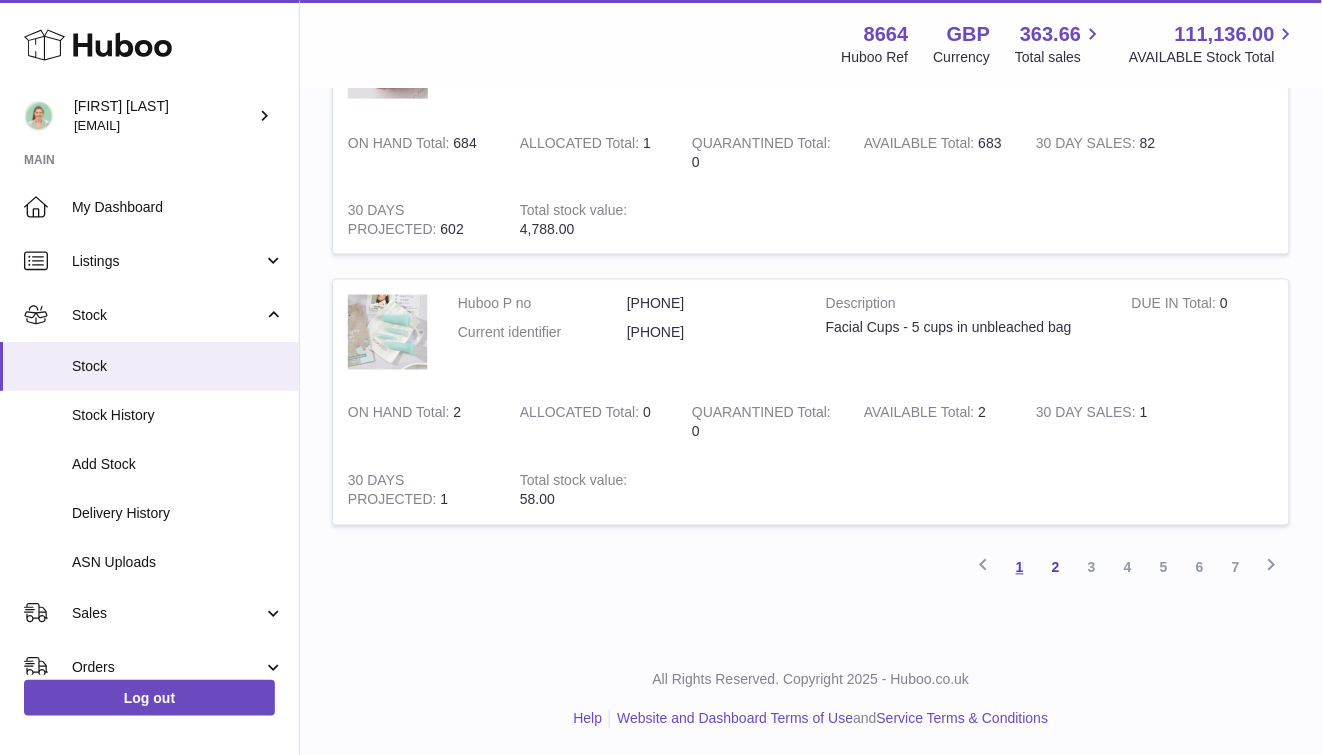 click on "1" at bounding box center (1020, 568) 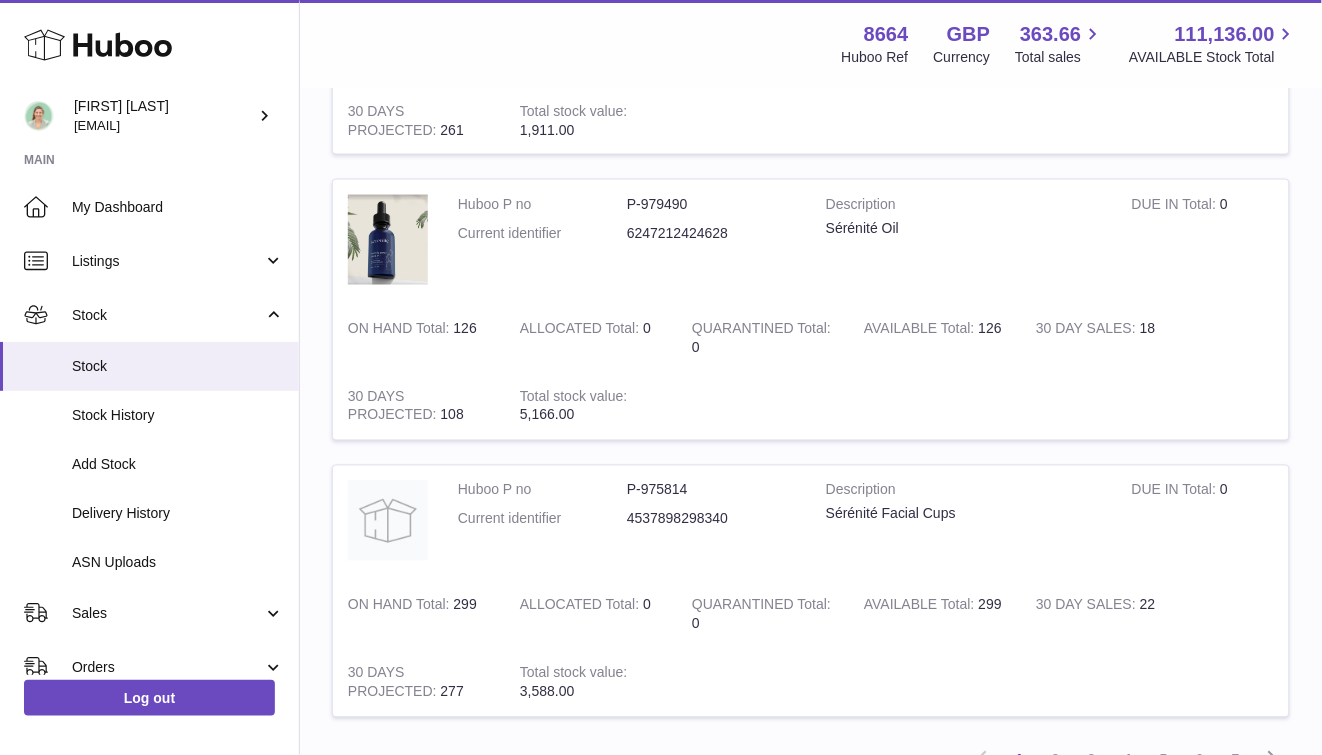 scroll, scrollTop: 2630, scrollLeft: 0, axis: vertical 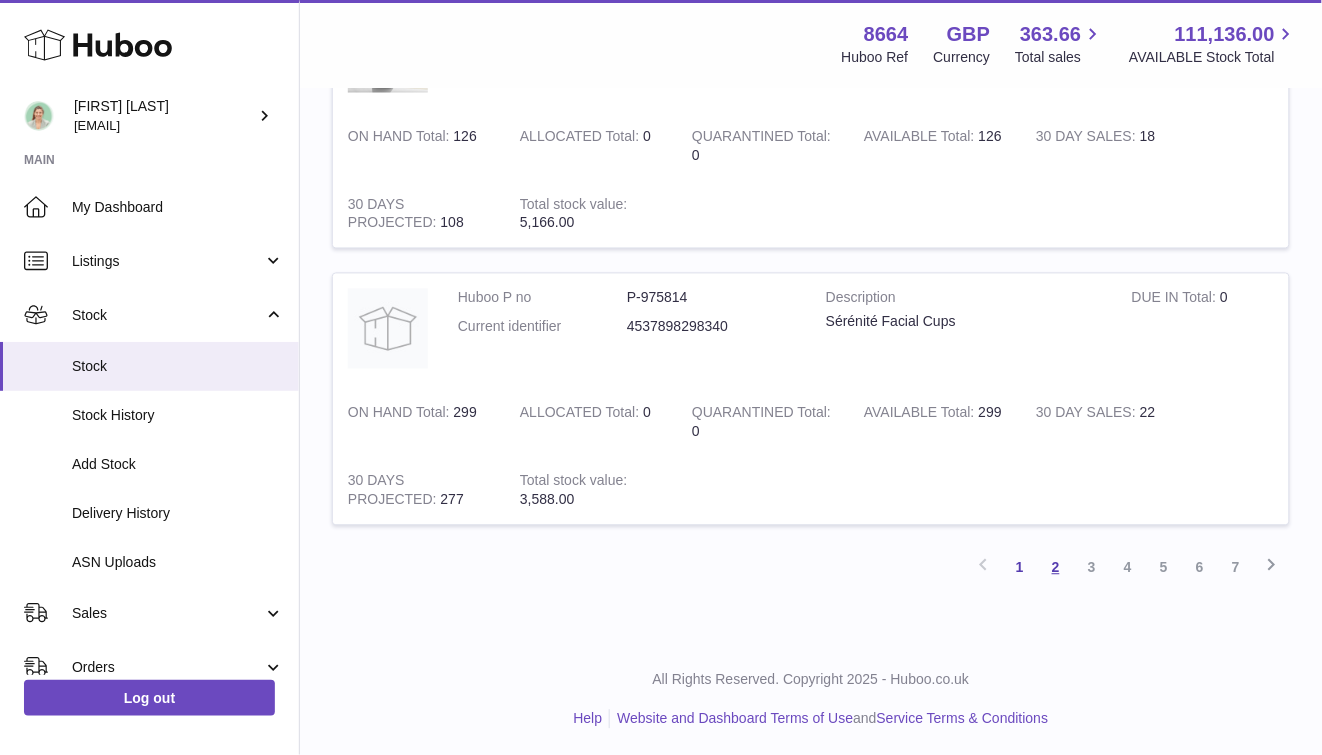 click on "2" at bounding box center (1056, 568) 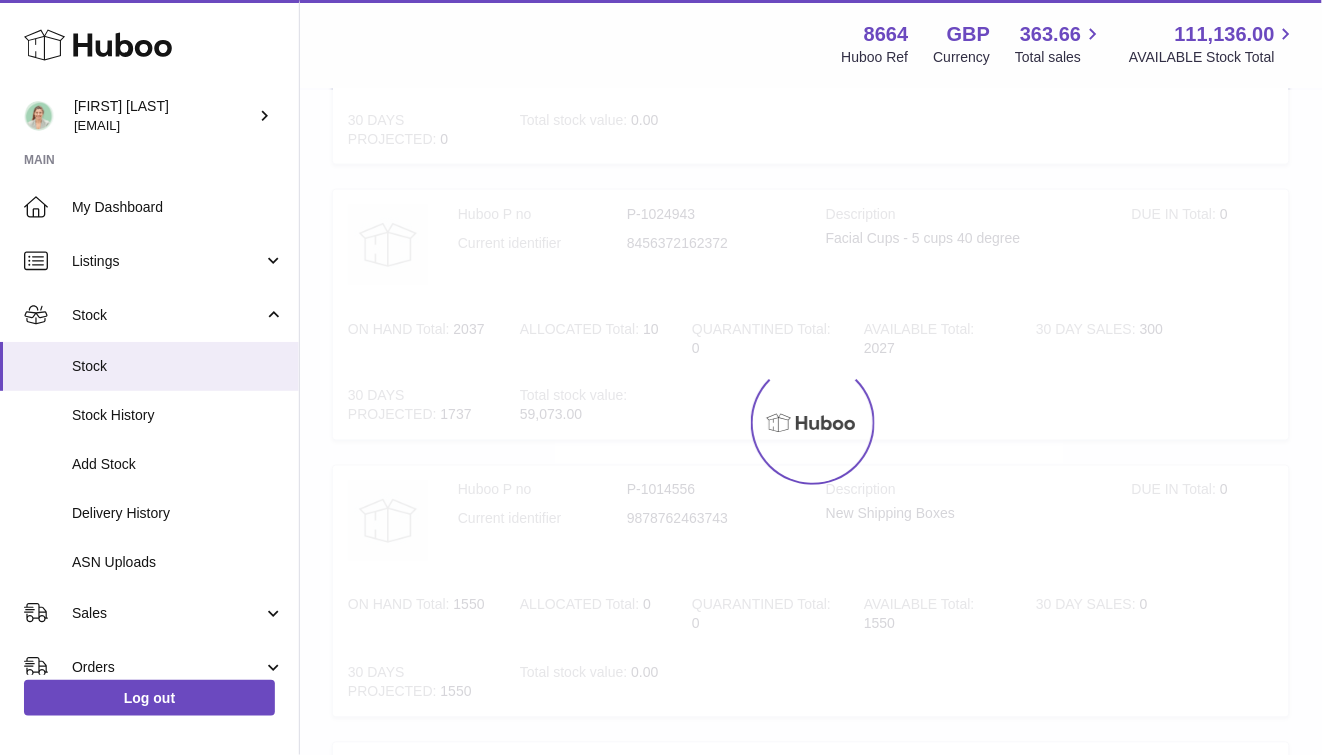 scroll, scrollTop: 90, scrollLeft: 0, axis: vertical 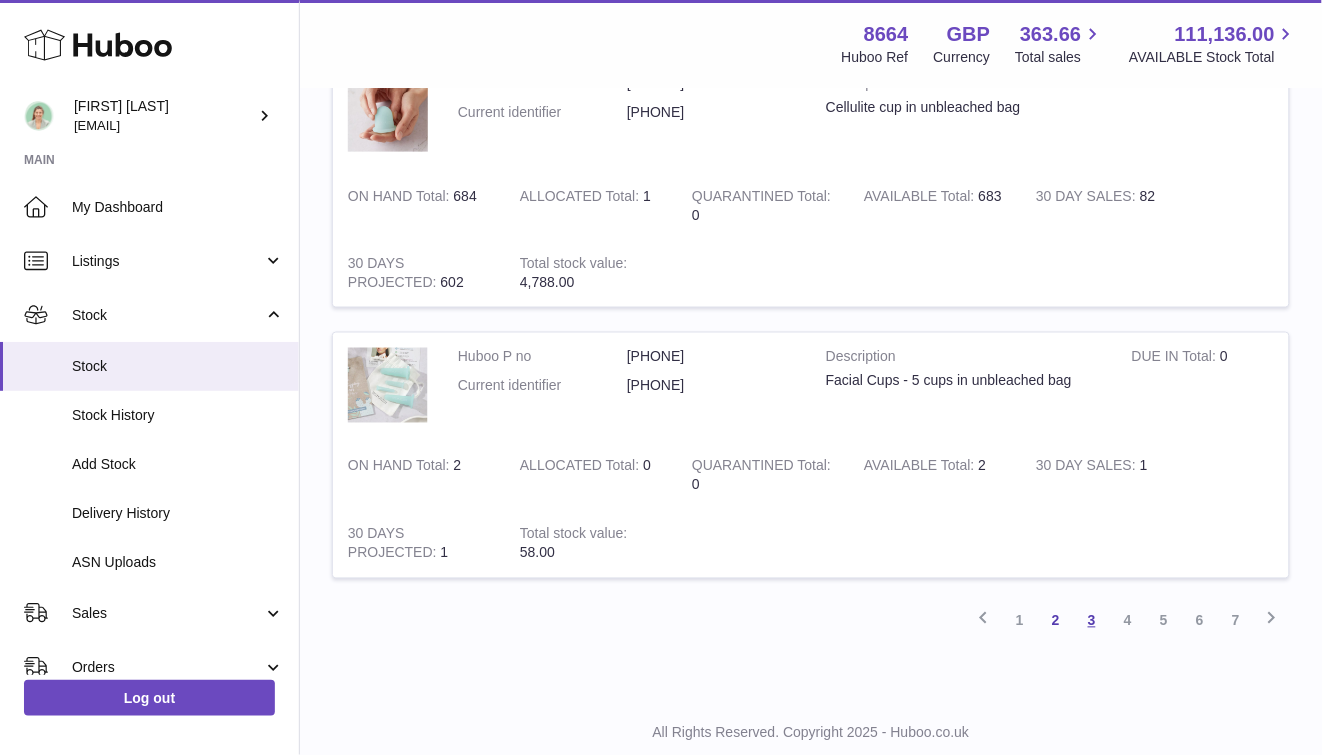 click on "3" at bounding box center (1092, 621) 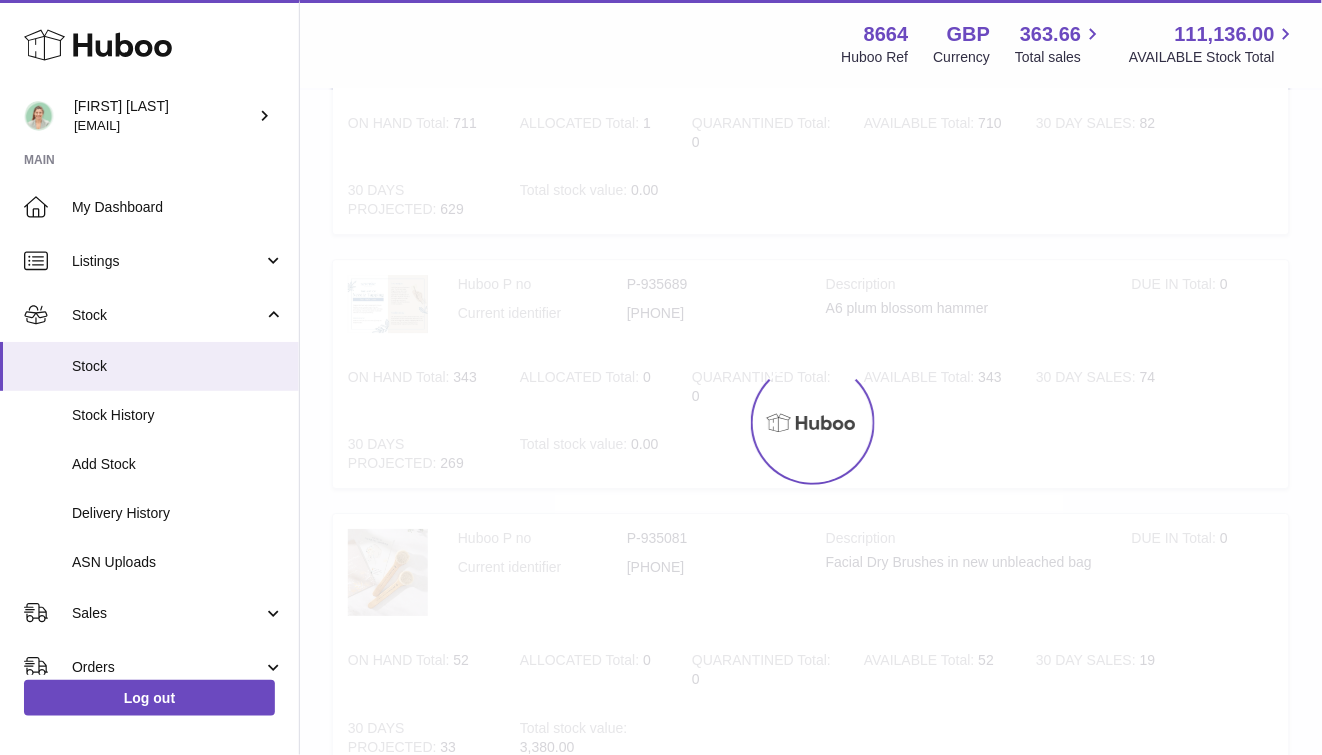 scroll, scrollTop: 90, scrollLeft: 0, axis: vertical 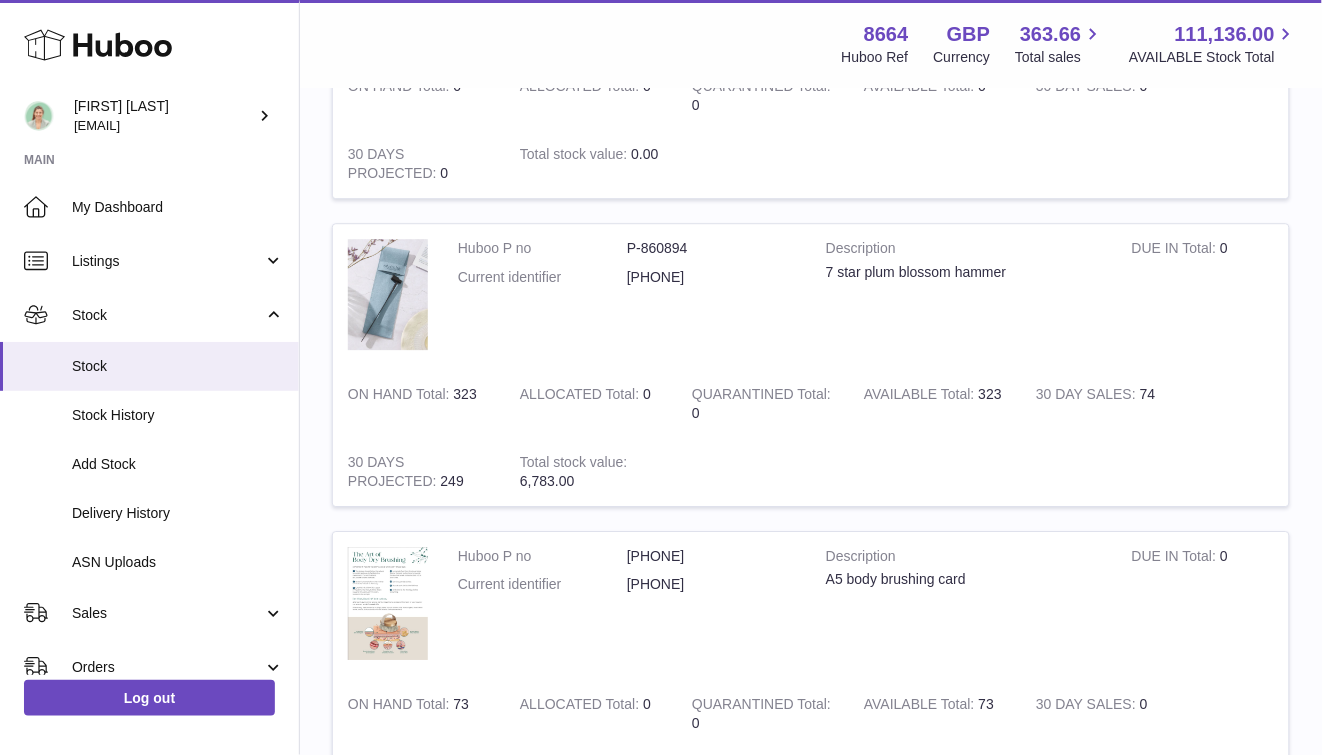click on ".st0{fill:#141414;}" at bounding box center [661, -877] 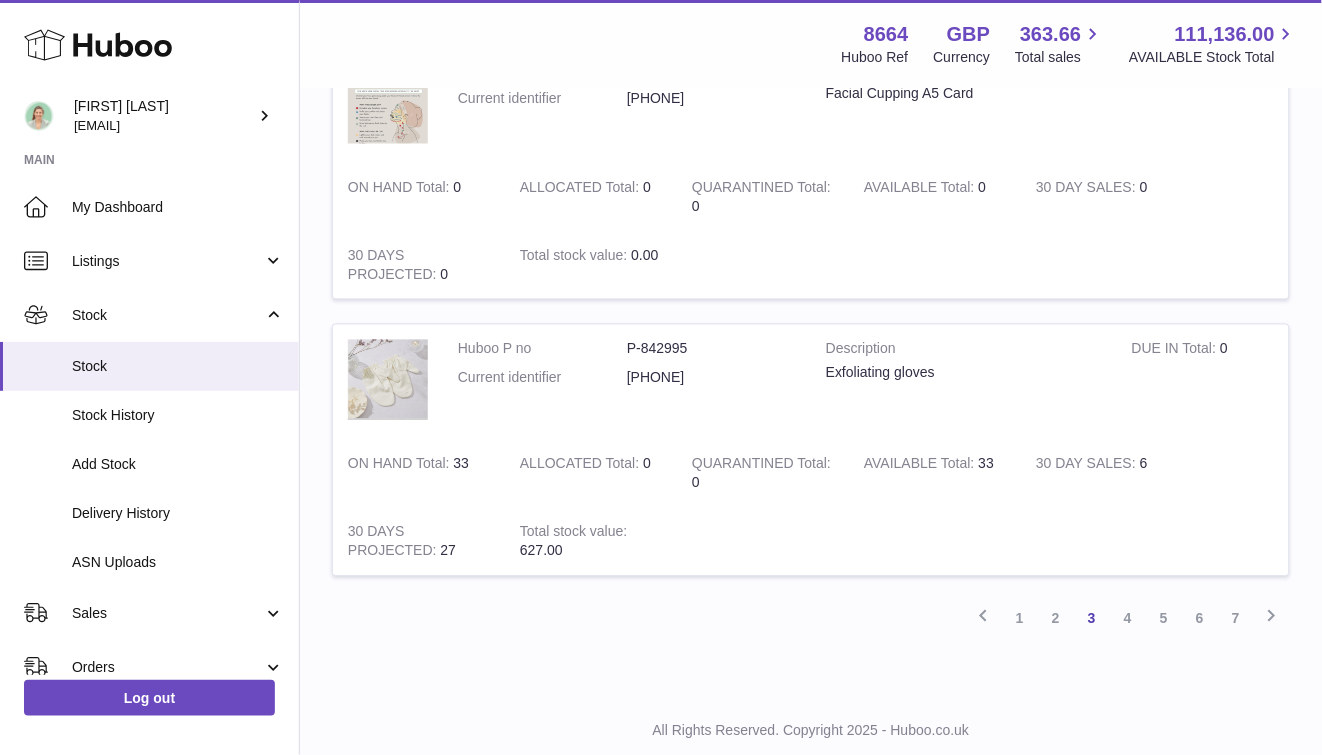 scroll, scrollTop: 2627, scrollLeft: 0, axis: vertical 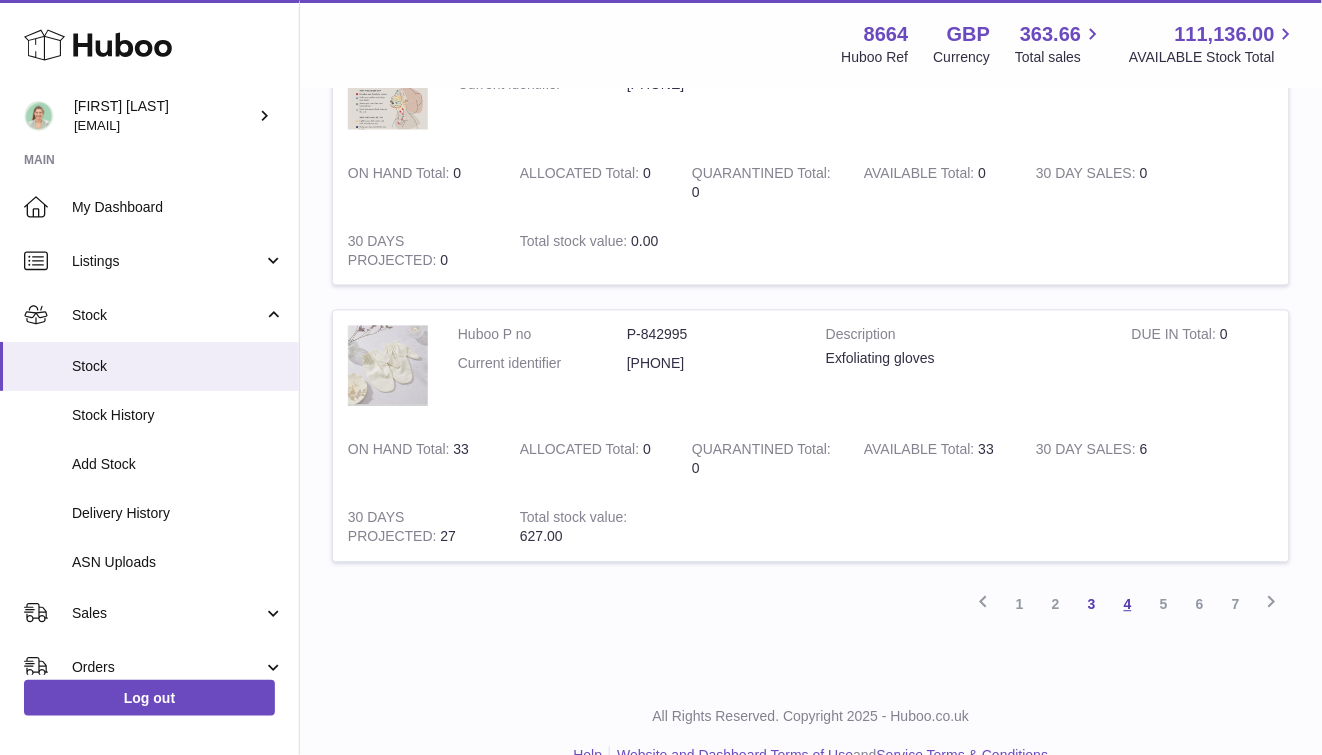 click on "4" at bounding box center (1128, 605) 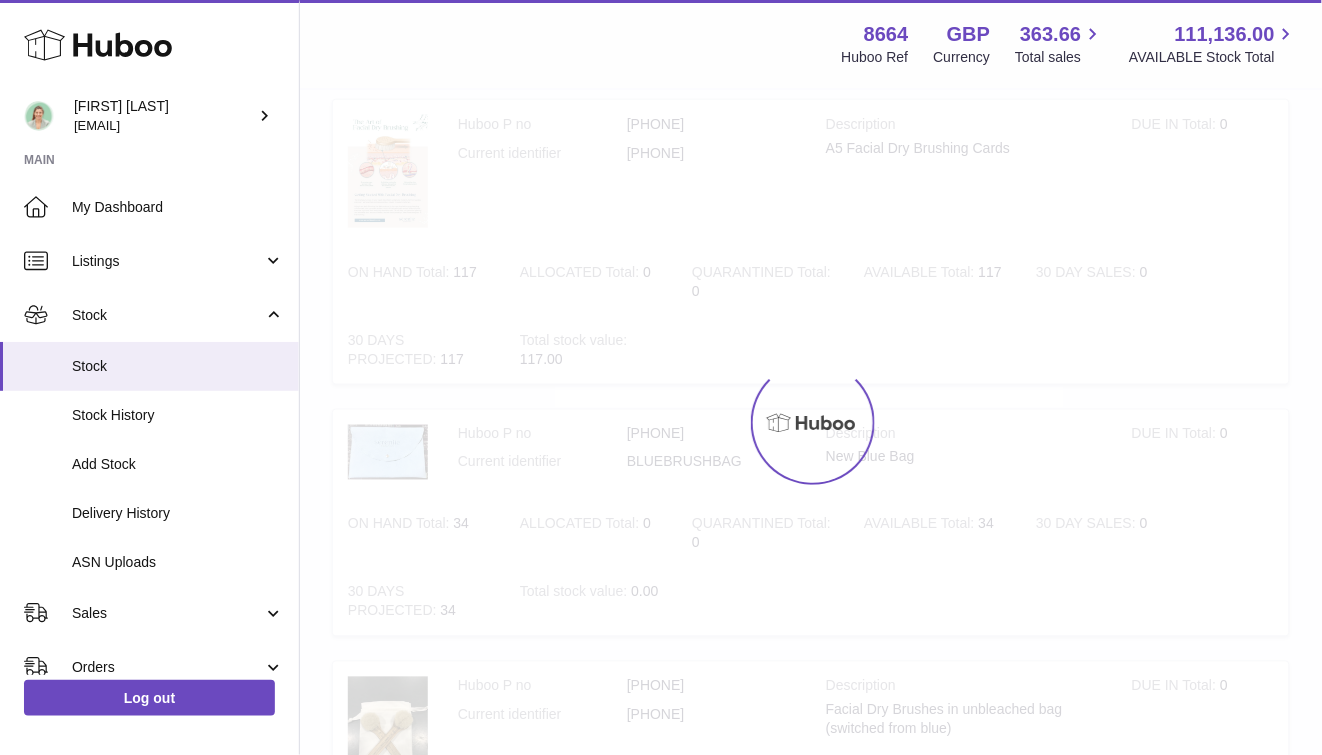 scroll, scrollTop: 90, scrollLeft: 0, axis: vertical 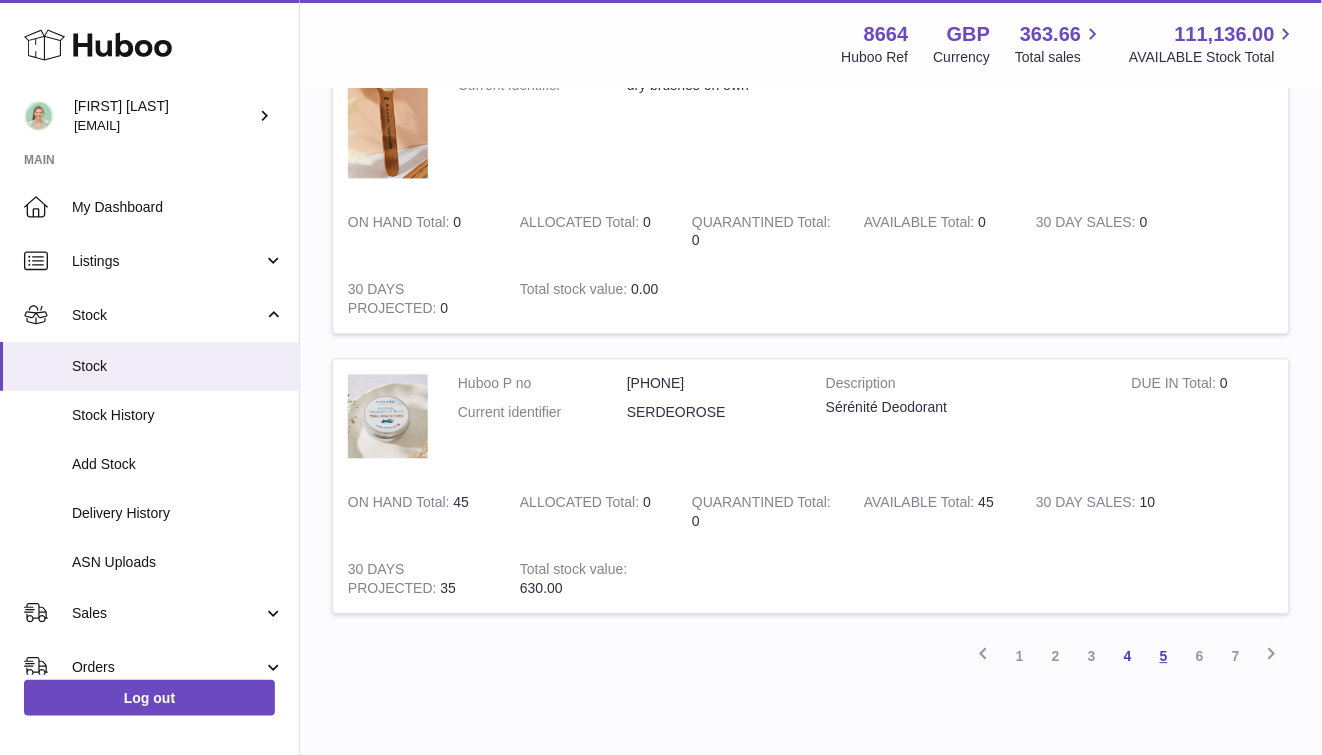 click on "5" at bounding box center (1164, 657) 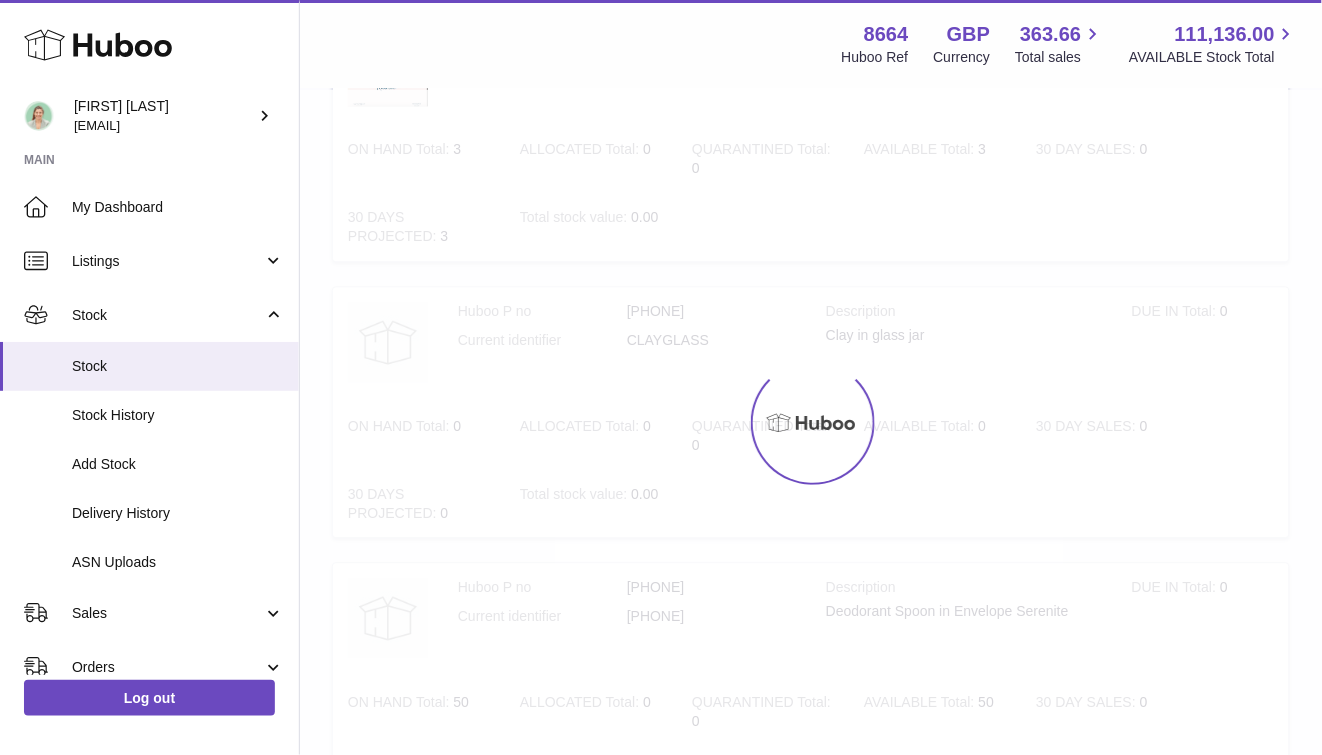 scroll, scrollTop: 90, scrollLeft: 0, axis: vertical 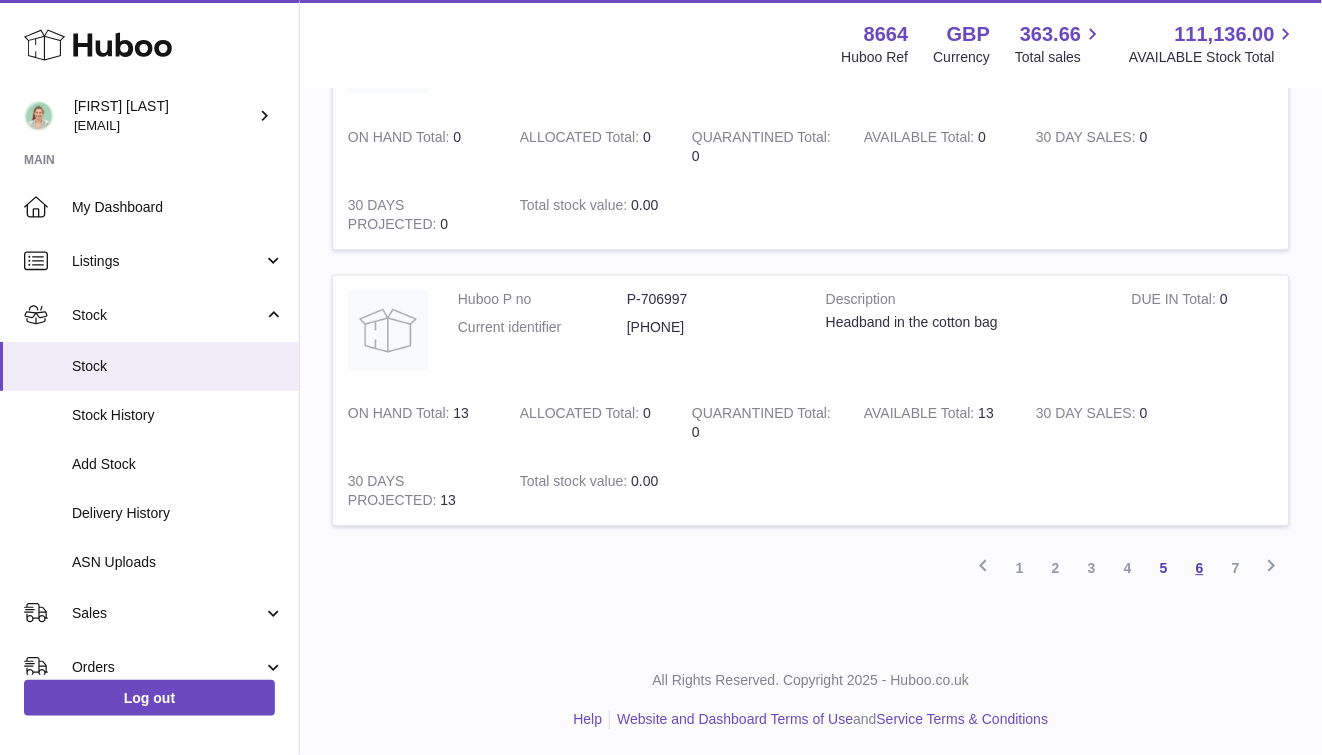 click on "6" at bounding box center (1200, 568) 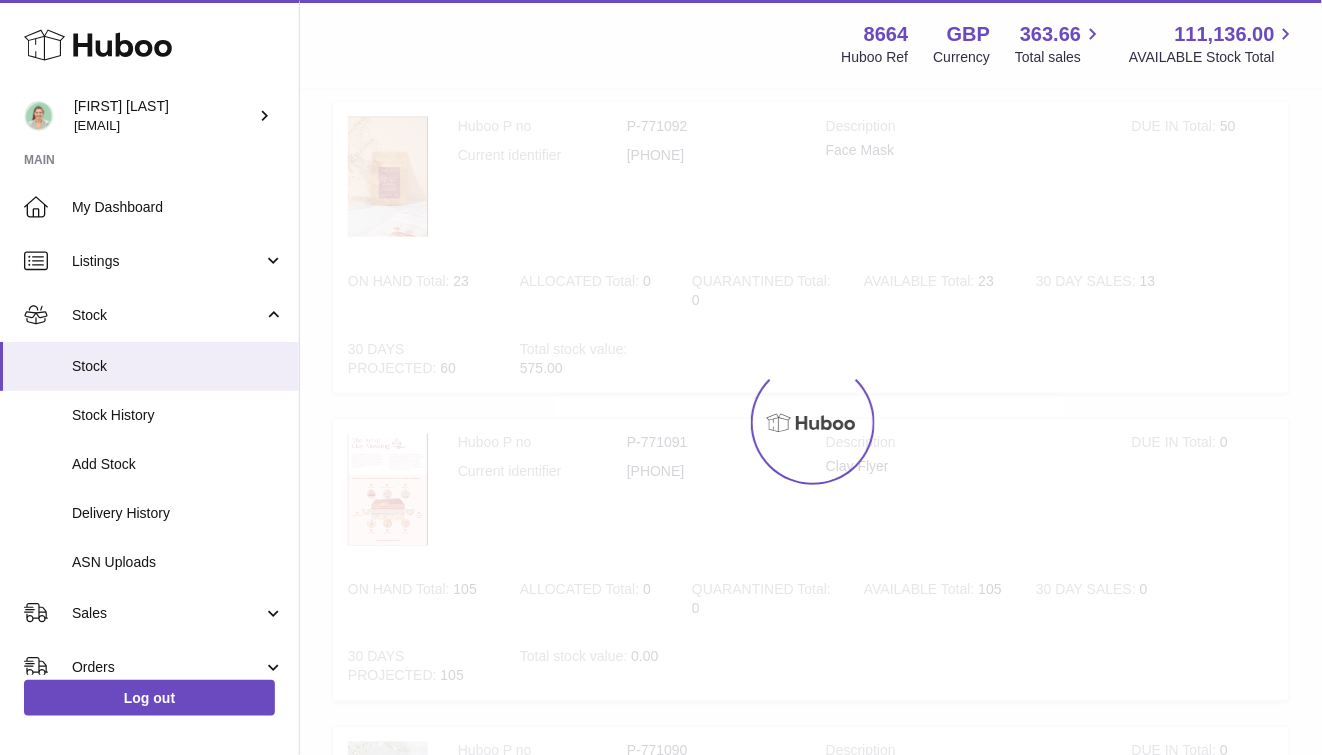 scroll, scrollTop: 90, scrollLeft: 0, axis: vertical 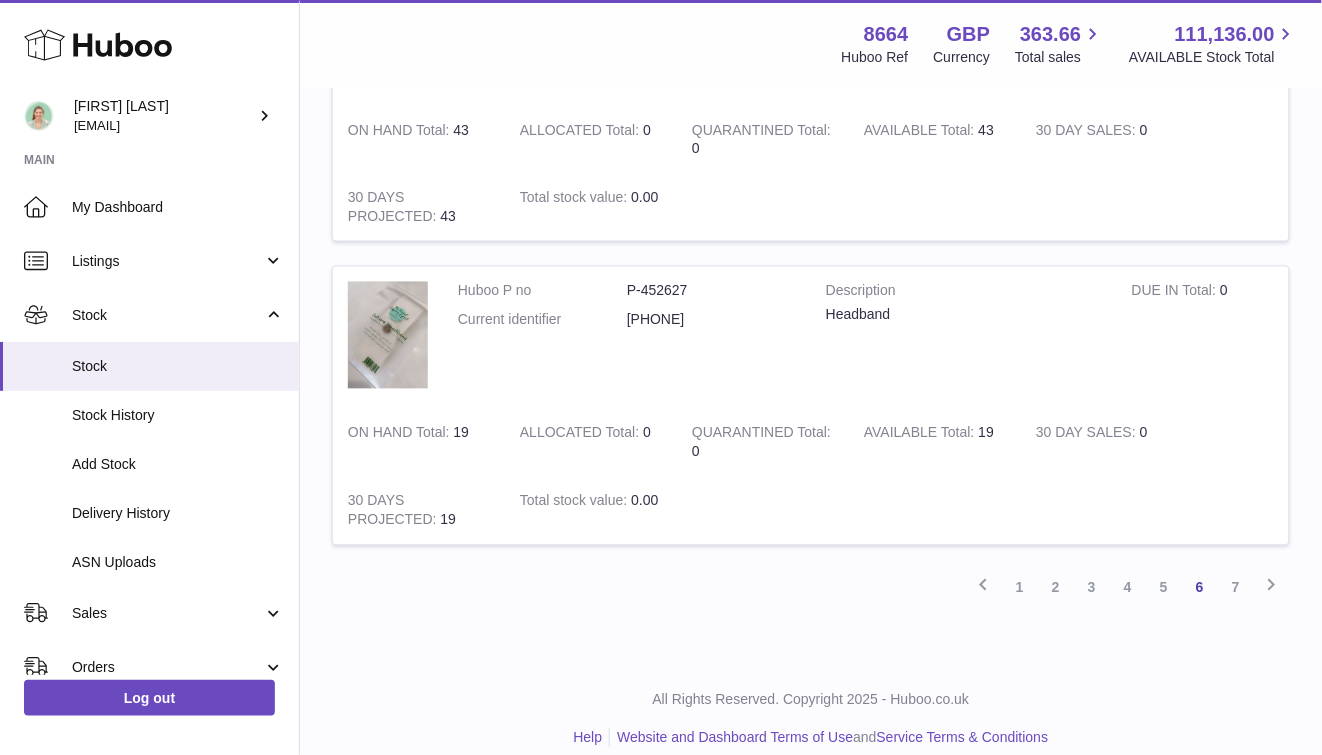 drag, startPoint x: 1336, startPoint y: 504, endPoint x: 1336, endPoint y: 653, distance: 149 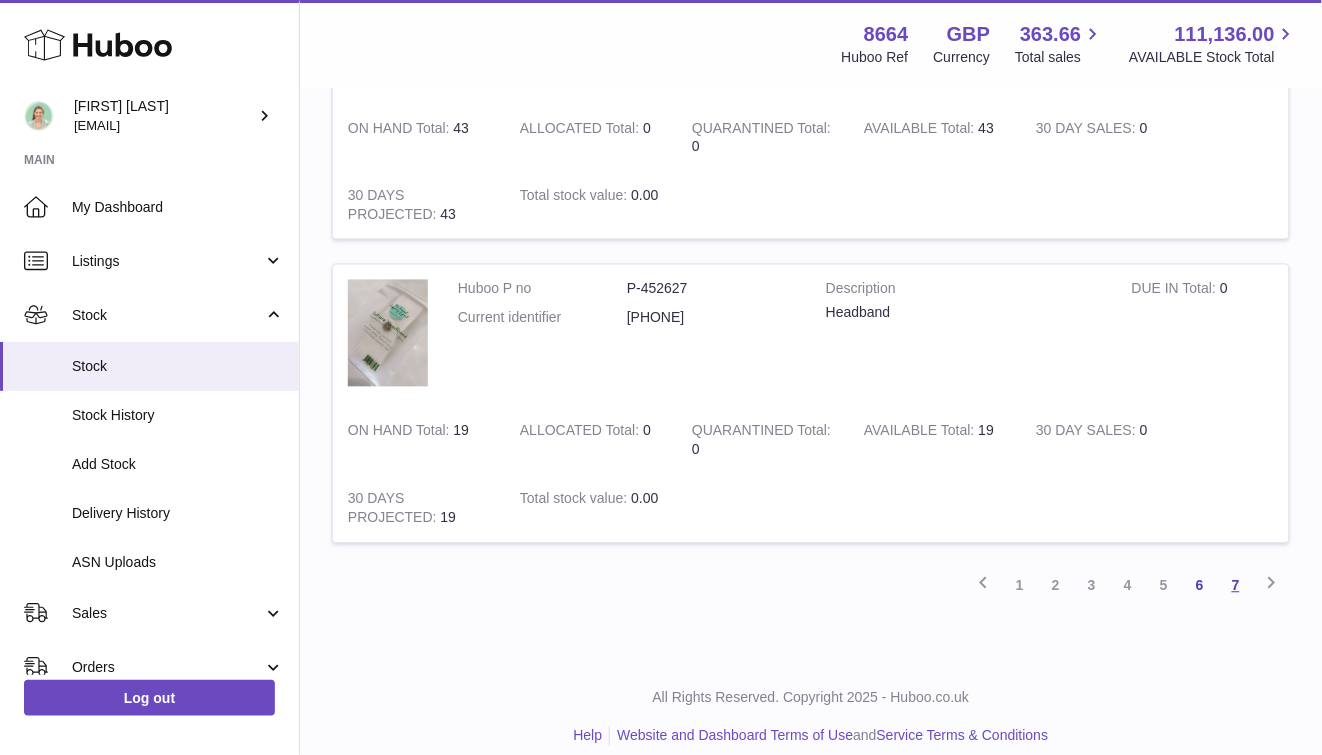 click on "7" at bounding box center (1236, 586) 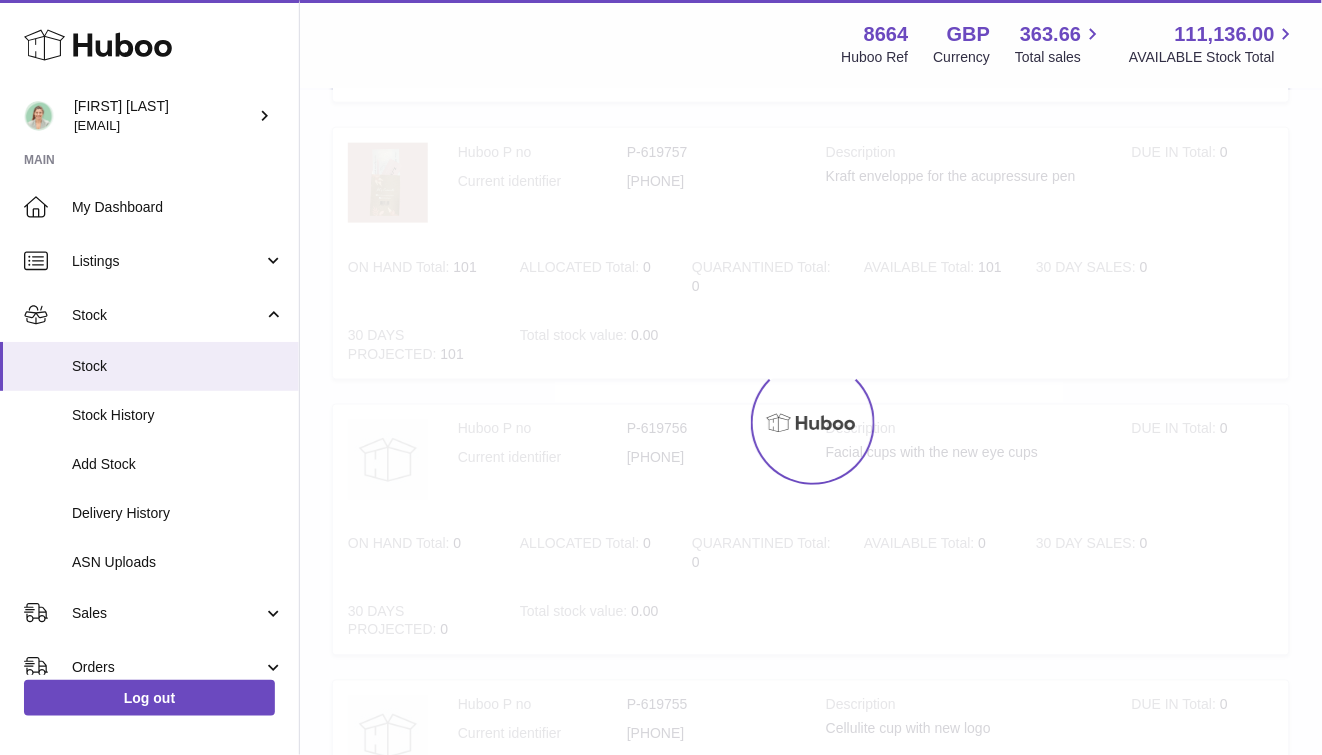 scroll, scrollTop: 90, scrollLeft: 0, axis: vertical 